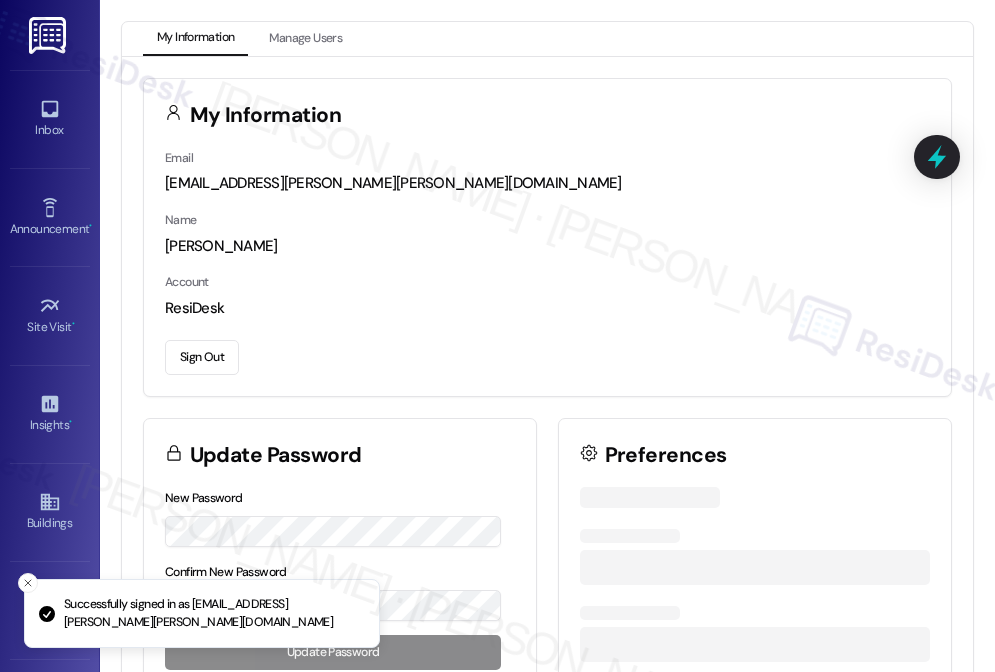 scroll, scrollTop: 0, scrollLeft: 0, axis: both 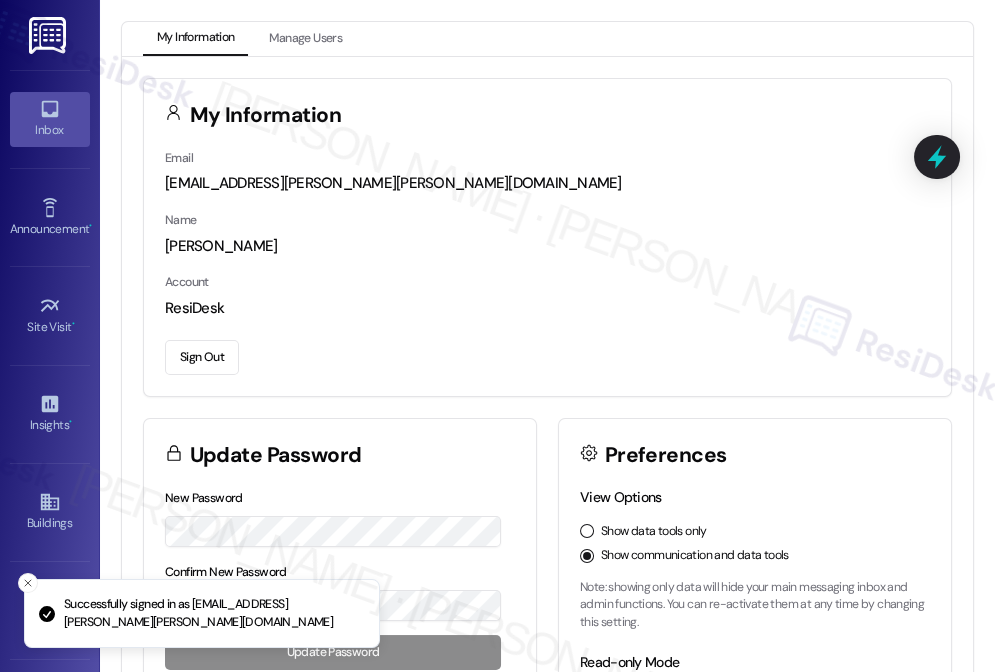 click 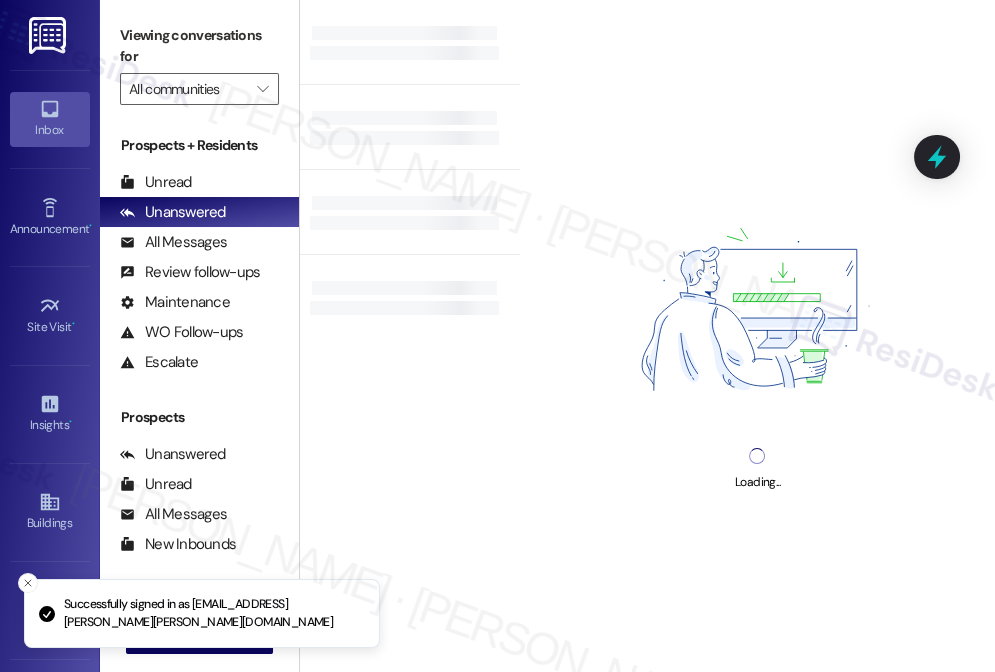 click on "Loading..." at bounding box center (757, 336) 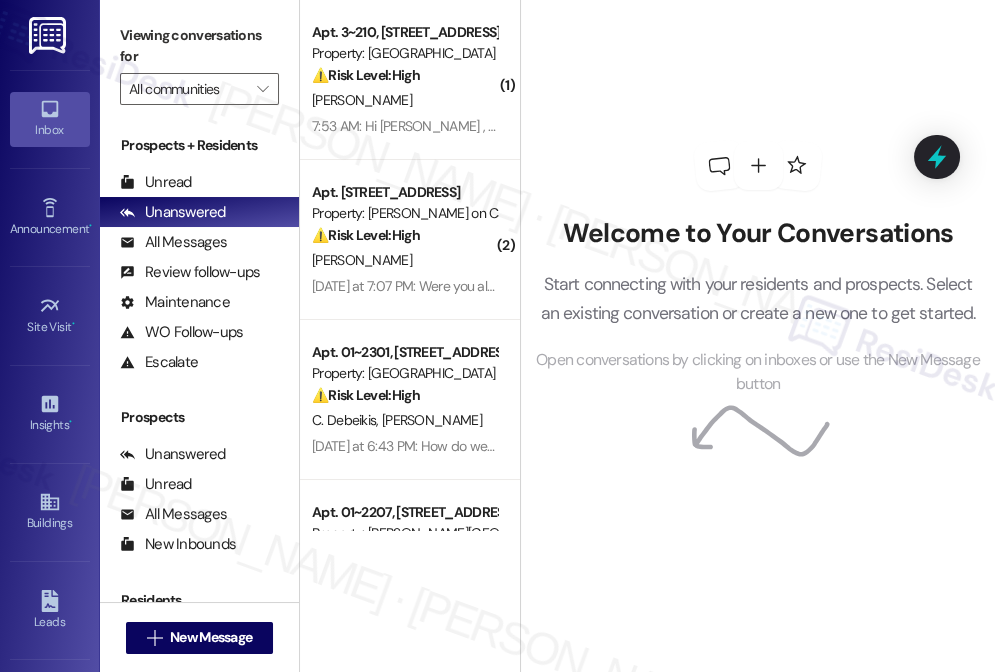 click on "Welcome to Your Conversations Start connecting with your residents and prospects. Select an existing conversation or create a new one to get started. Open conversations by clicking on inboxes or use the New Message button" at bounding box center [758, 269] 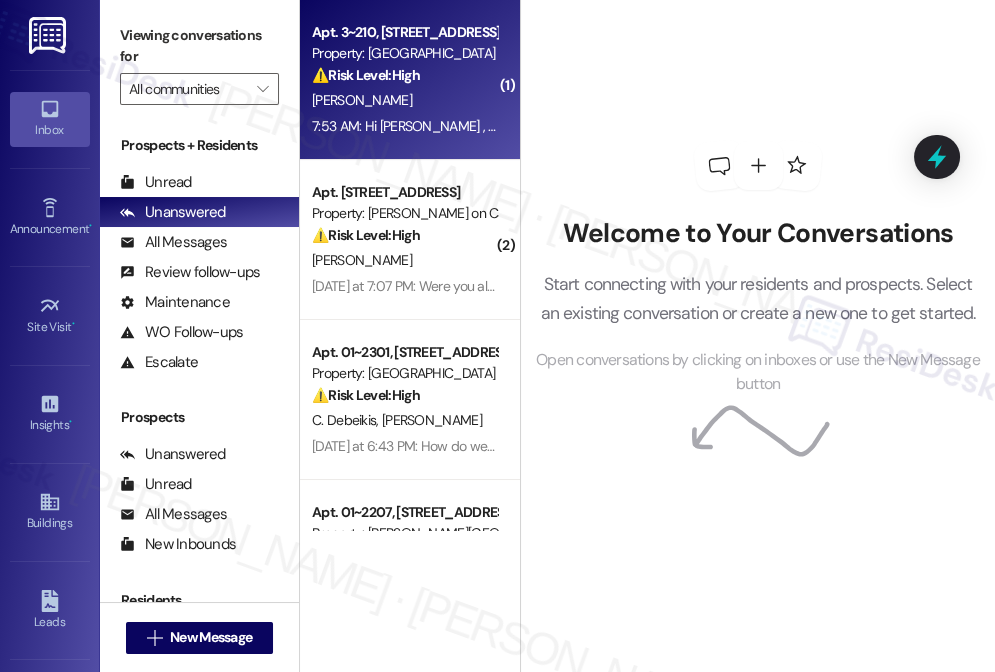 click on "S. Miller" at bounding box center [404, 100] 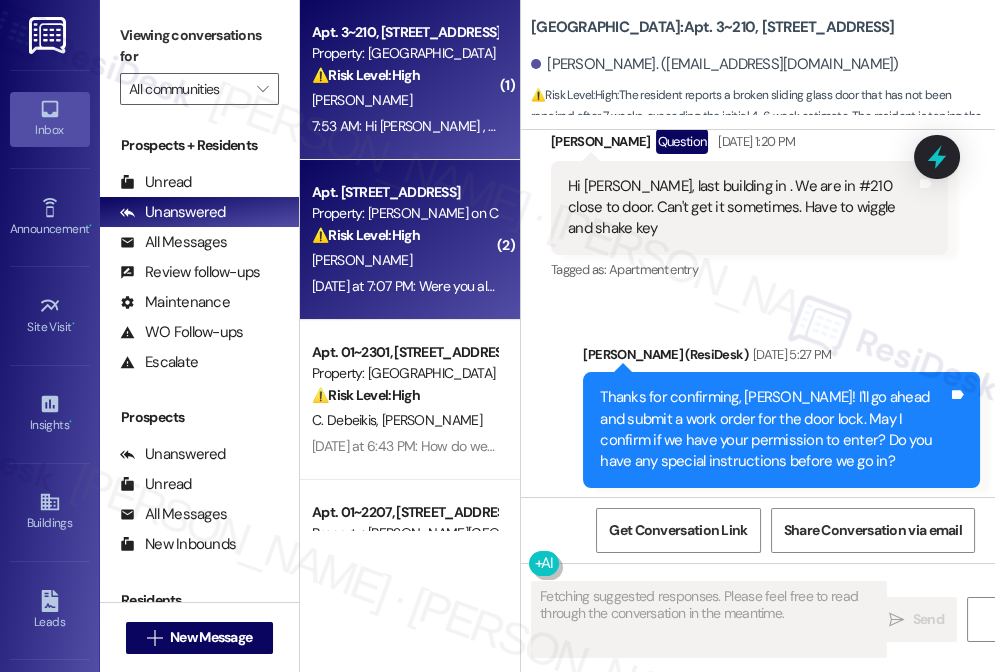 scroll, scrollTop: 15813, scrollLeft: 0, axis: vertical 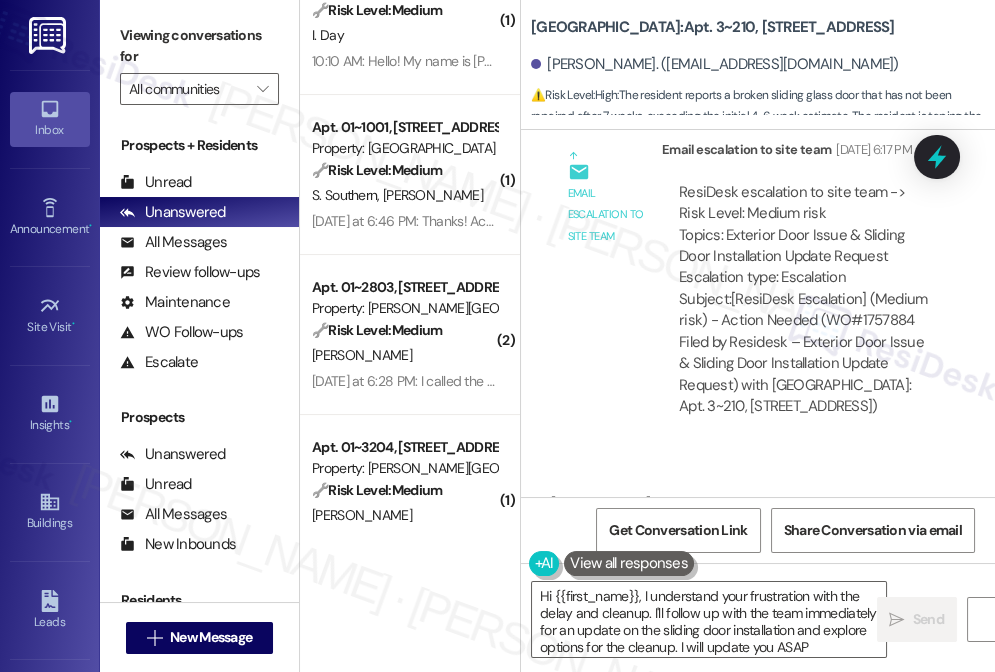 type on "Hi {{first_name}}, I understand your frustration with the delay and cleanup. I'll follow up with the team immediately for an update on the sliding door installation and explore options for the cleanup. I will update you ASAP." 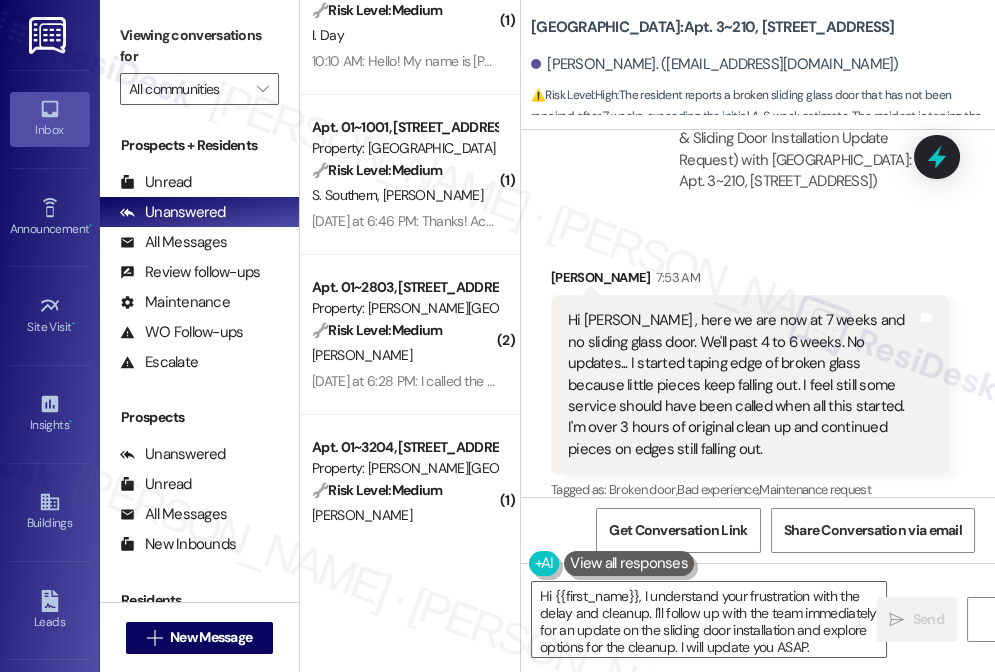 scroll, scrollTop: 15884, scrollLeft: 0, axis: vertical 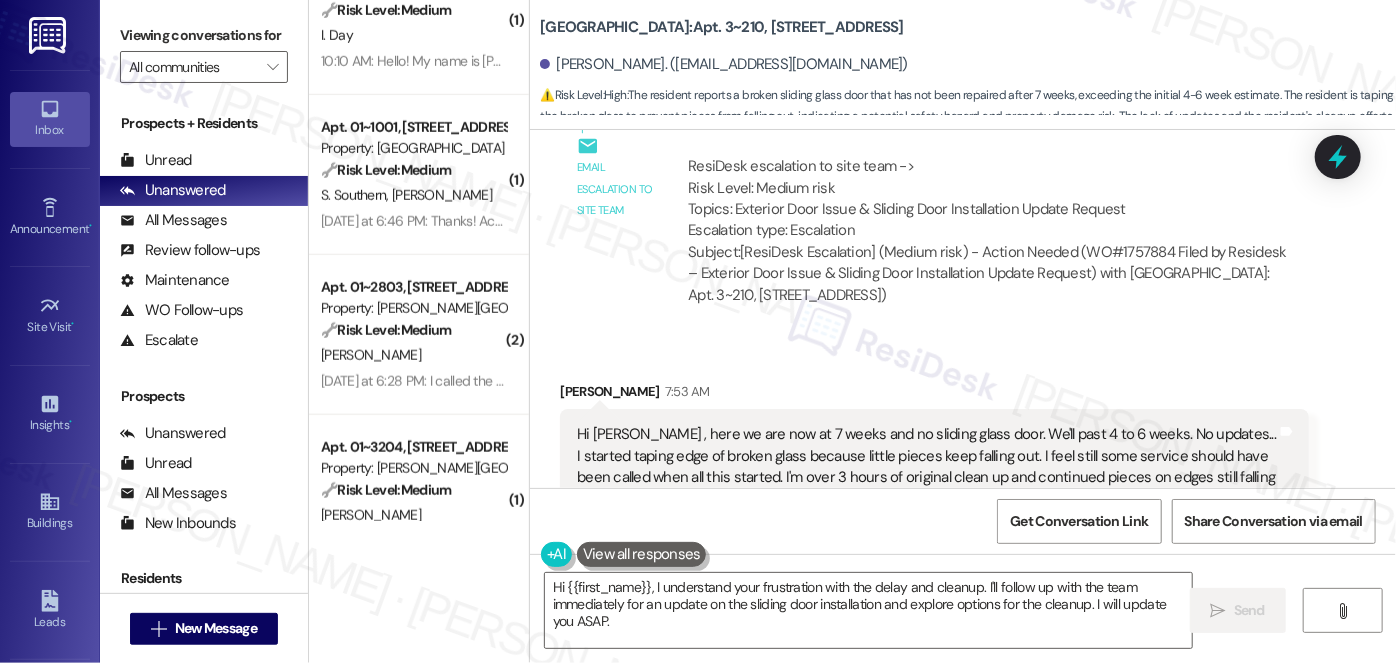 click on "Hide Suggestions" at bounding box center (976, 580) 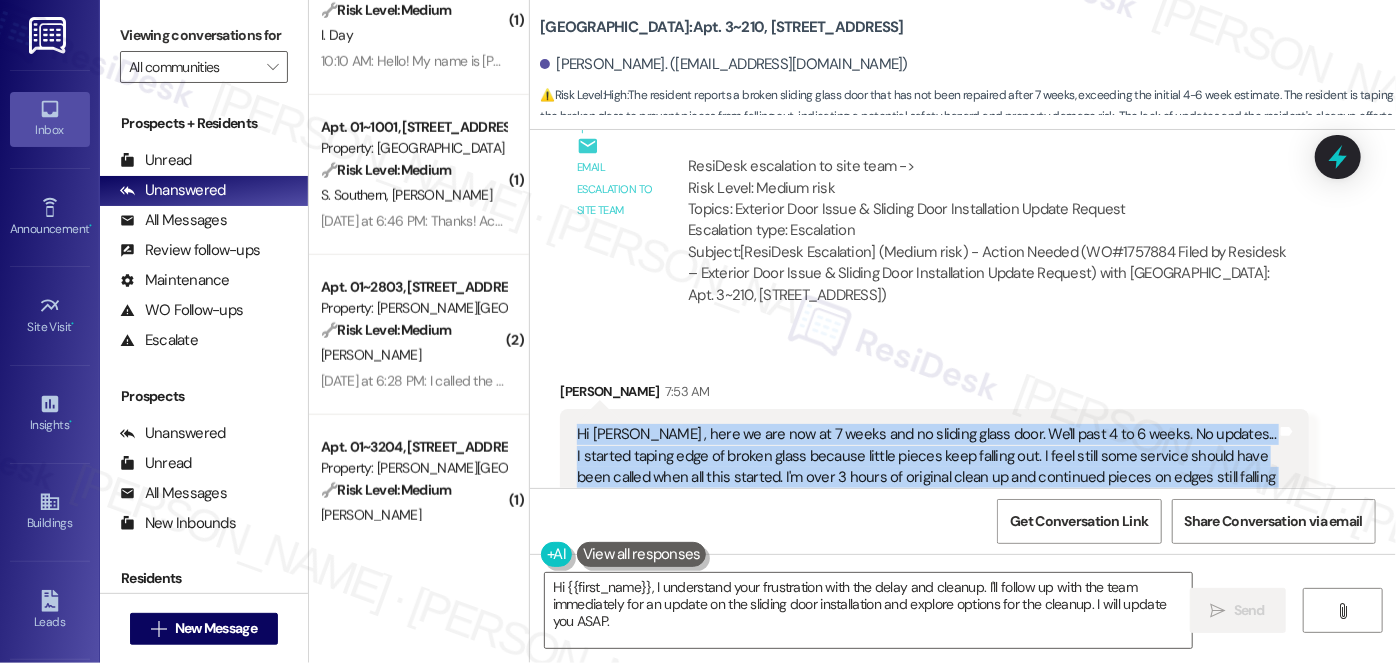 click on "Hi Sarah , here we are now at 7 weeks and no sliding glass door. We'll past 4 to 6 weeks. No updates...  I started taping edge of broken glass because little pieces keep  falling out. I feel still some service  should have been  called when all this started. I'm over 3 hours of original clean up and continued pieces on edges still falling out." at bounding box center (927, 467) 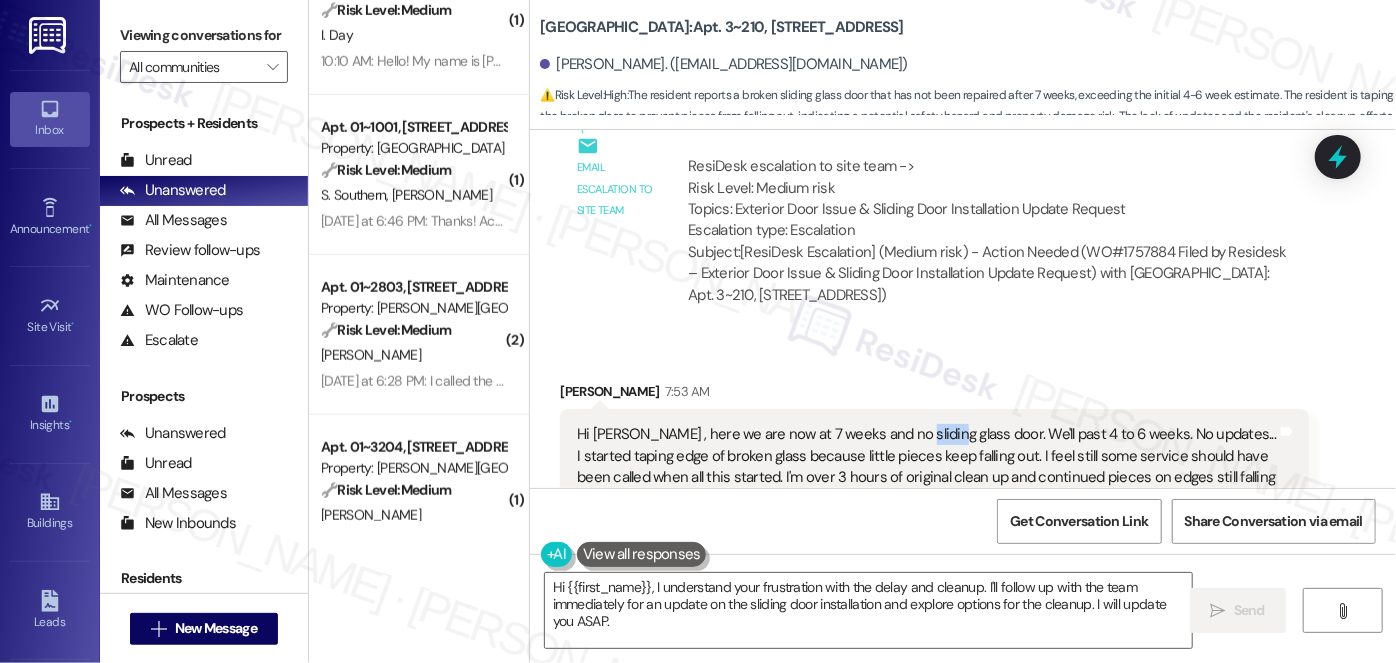 click on "Hi Sarah , here we are now at 7 weeks and no sliding glass door. We'll past 4 to 6 weeks. No updates...  I started taping edge of broken glass because little pieces keep  falling out. I feel still some service  should have been  called when all this started. I'm over 3 hours of original clean up and continued pieces on edges still falling out." at bounding box center (927, 467) 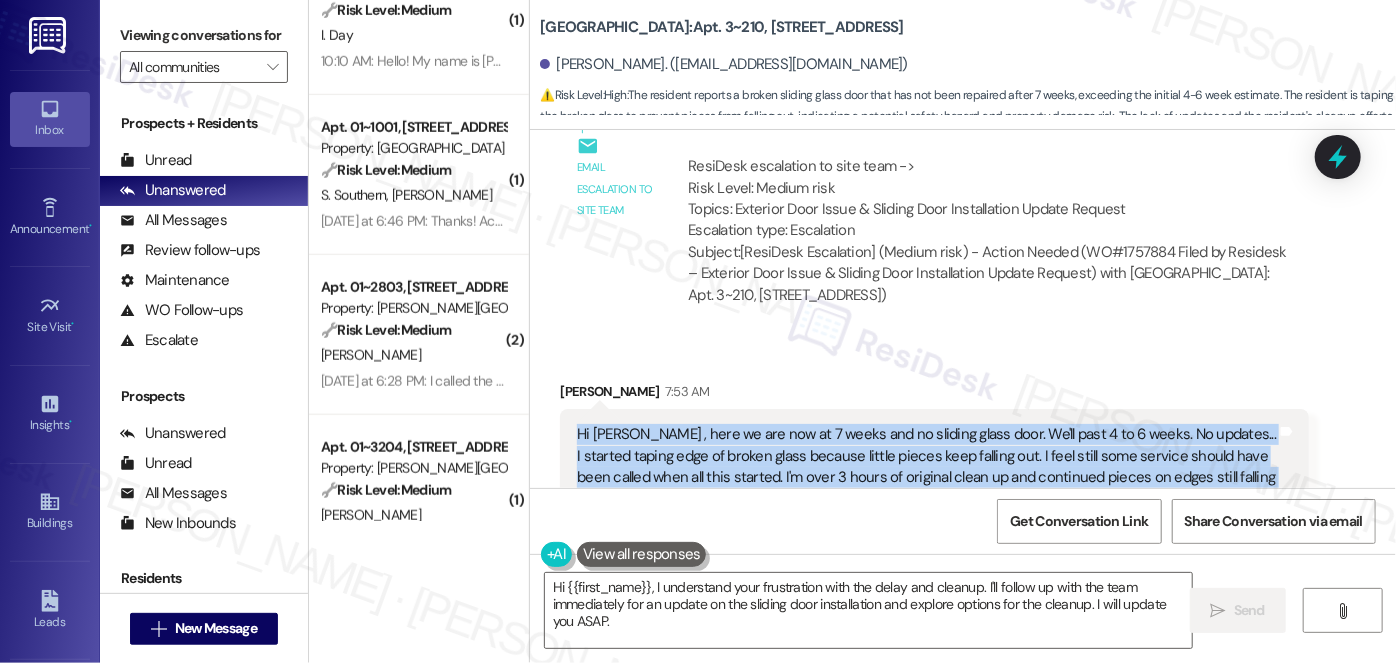 click on "Hi Sarah , here we are now at 7 weeks and no sliding glass door. We'll past 4 to 6 weeks. No updates...  I started taping edge of broken glass because little pieces keep  falling out. I feel still some service  should have been  called when all this started. I'm over 3 hours of original clean up and continued pieces on edges still falling out." at bounding box center [927, 467] 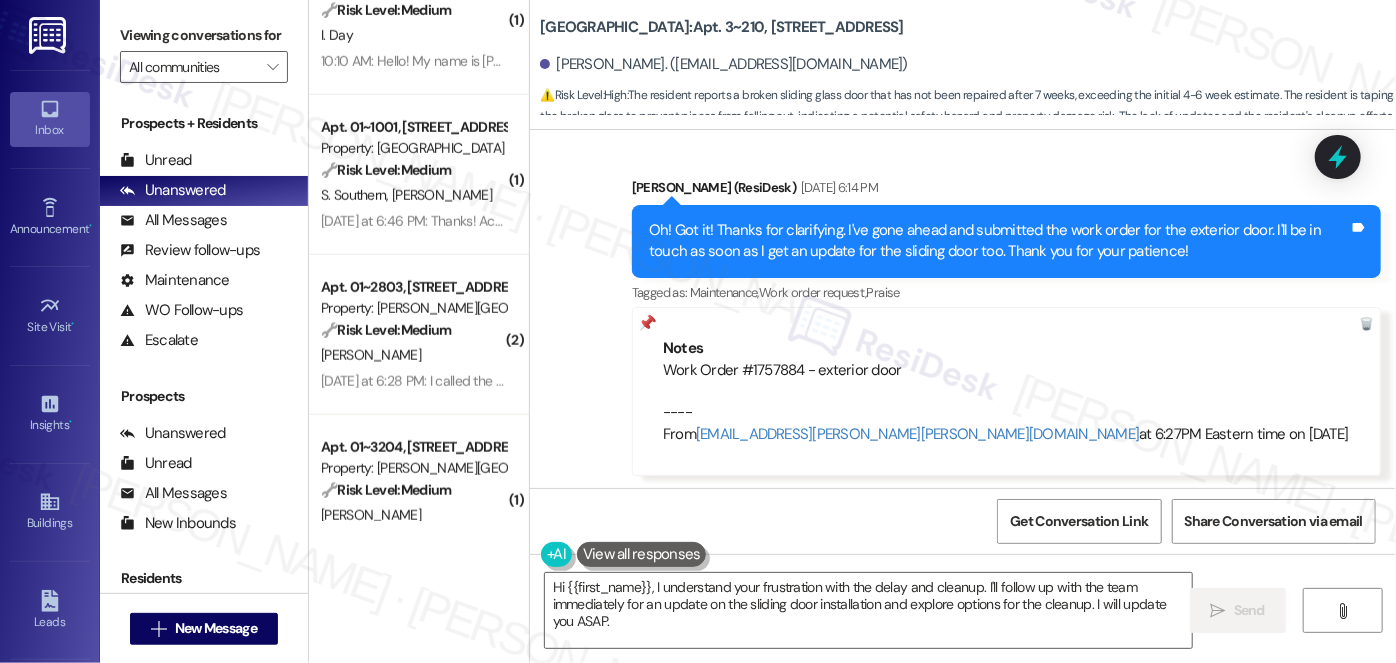 scroll, scrollTop: 12221, scrollLeft: 0, axis: vertical 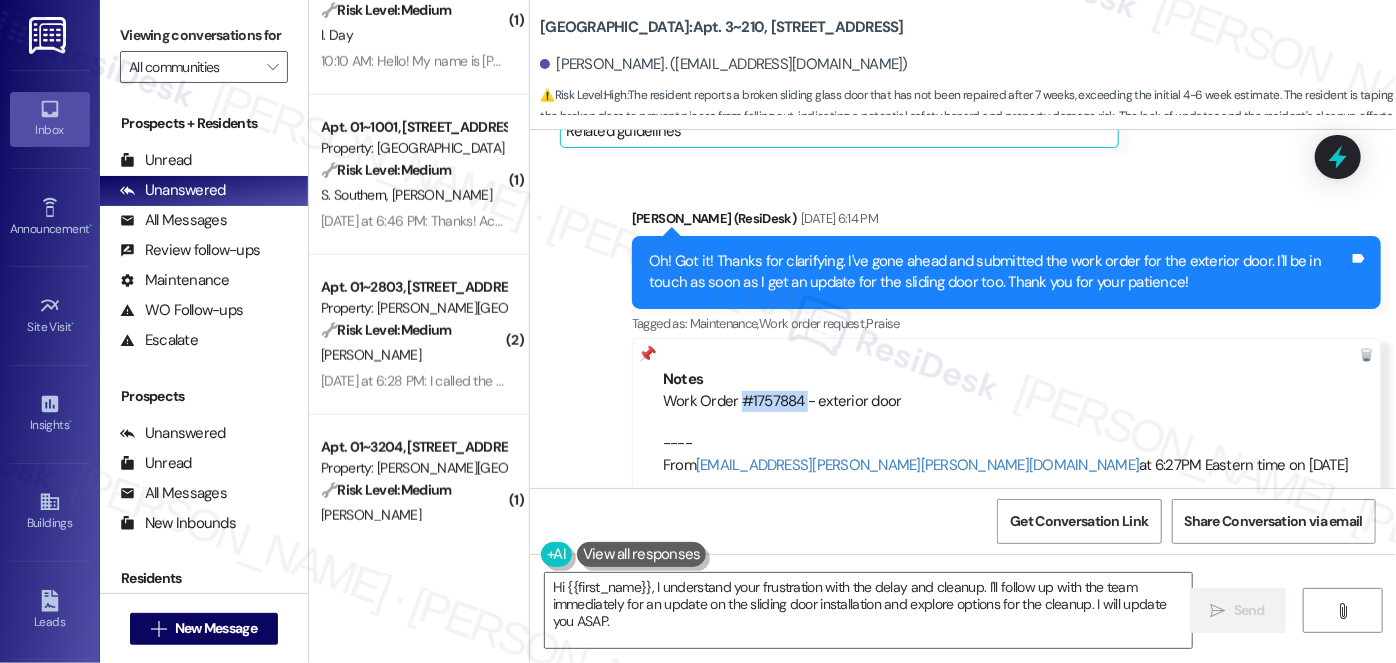 drag, startPoint x: 730, startPoint y: 295, endPoint x: 794, endPoint y: 299, distance: 64.12488 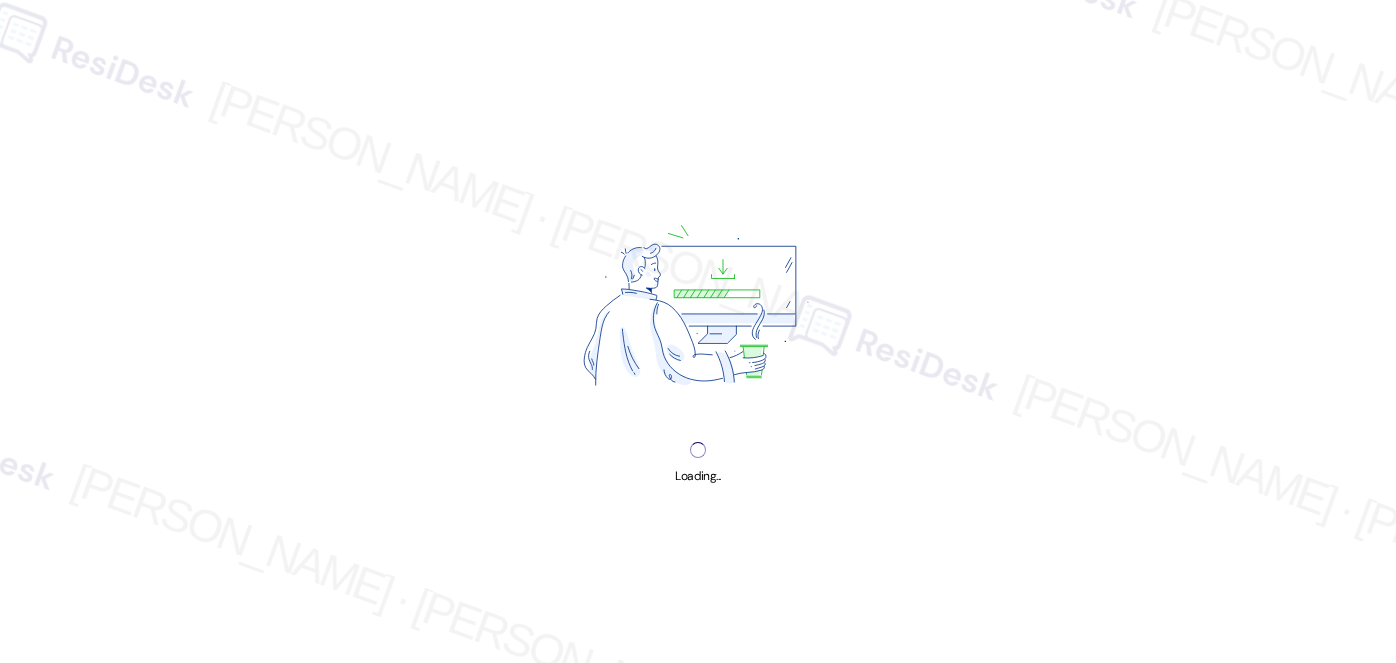 scroll, scrollTop: 0, scrollLeft: 0, axis: both 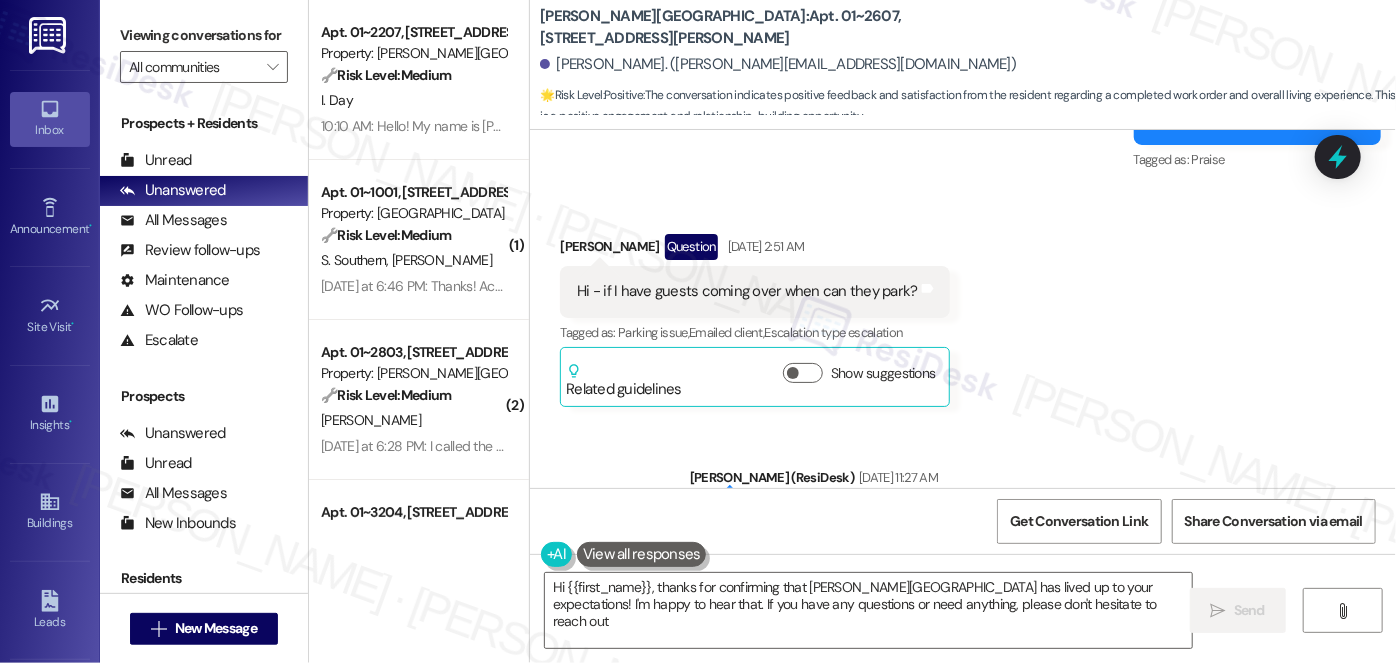 type on "Hi {{first_name}}, thanks for confirming that [PERSON_NAME][GEOGRAPHIC_DATA] has lived up to your expectations! I'm happy to hear that. If you have any questions or need anything, please don't hesitate to reach out!" 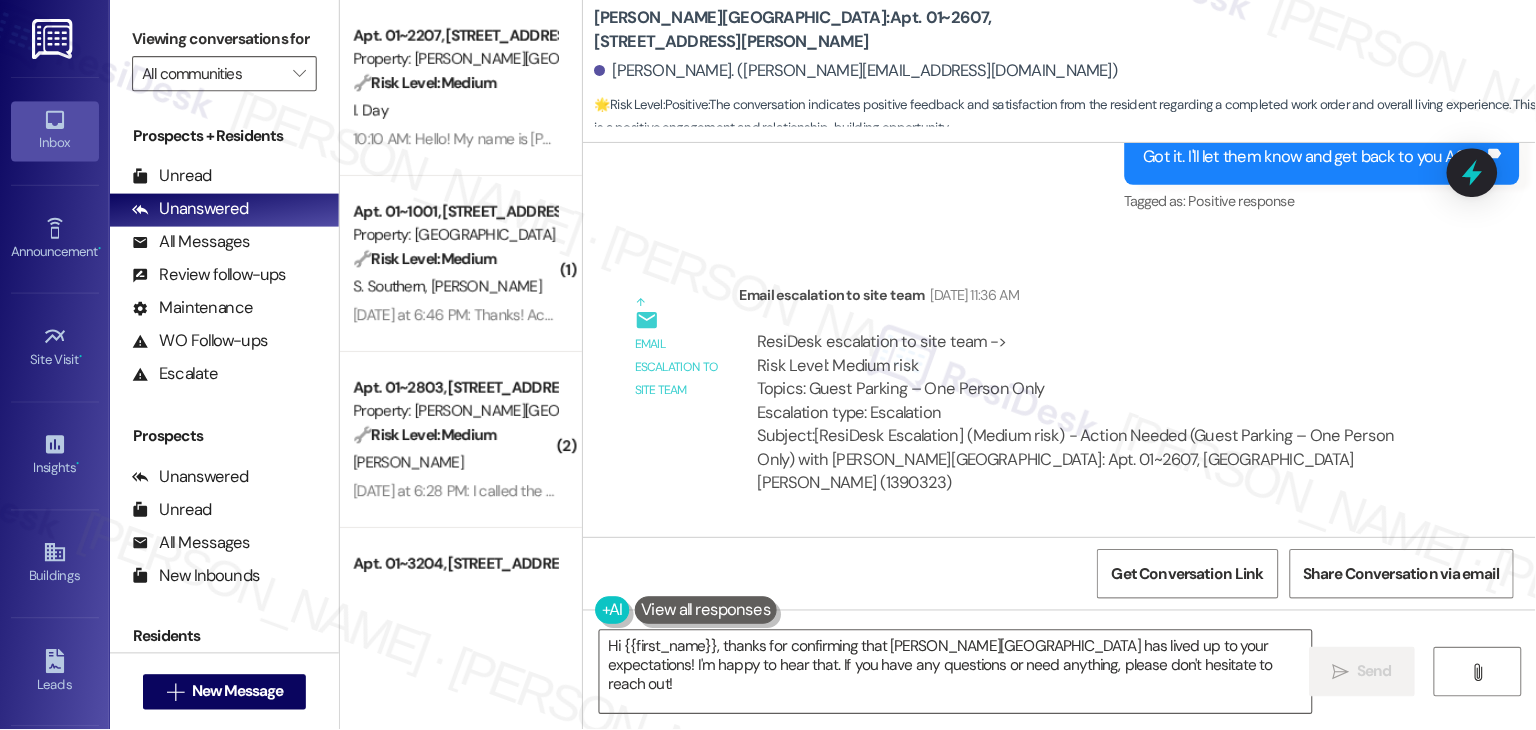 scroll, scrollTop: 2999, scrollLeft: 0, axis: vertical 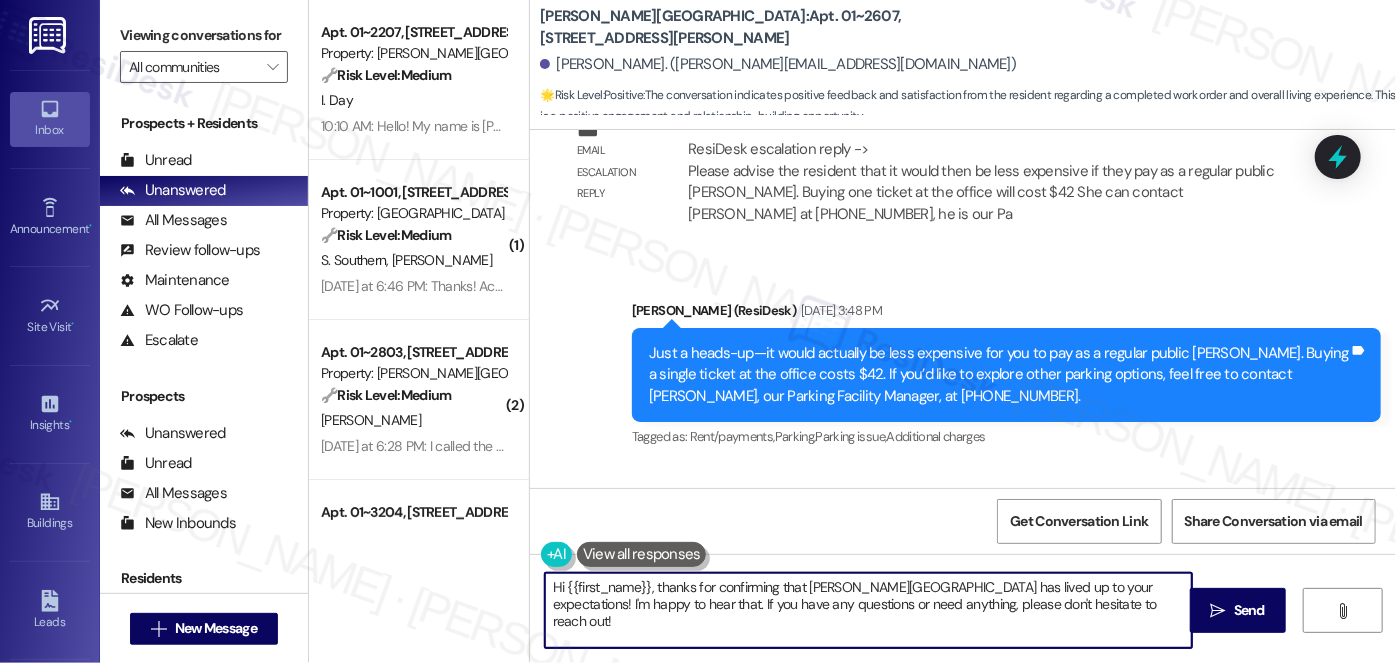 click on "Hi {{first_name}}, thanks for confirming that Asbury Plaza has lived up to your expectations! I'm happy to hear that. If you have any questions or need anything, please don't hesitate to reach out!" at bounding box center (868, 610) 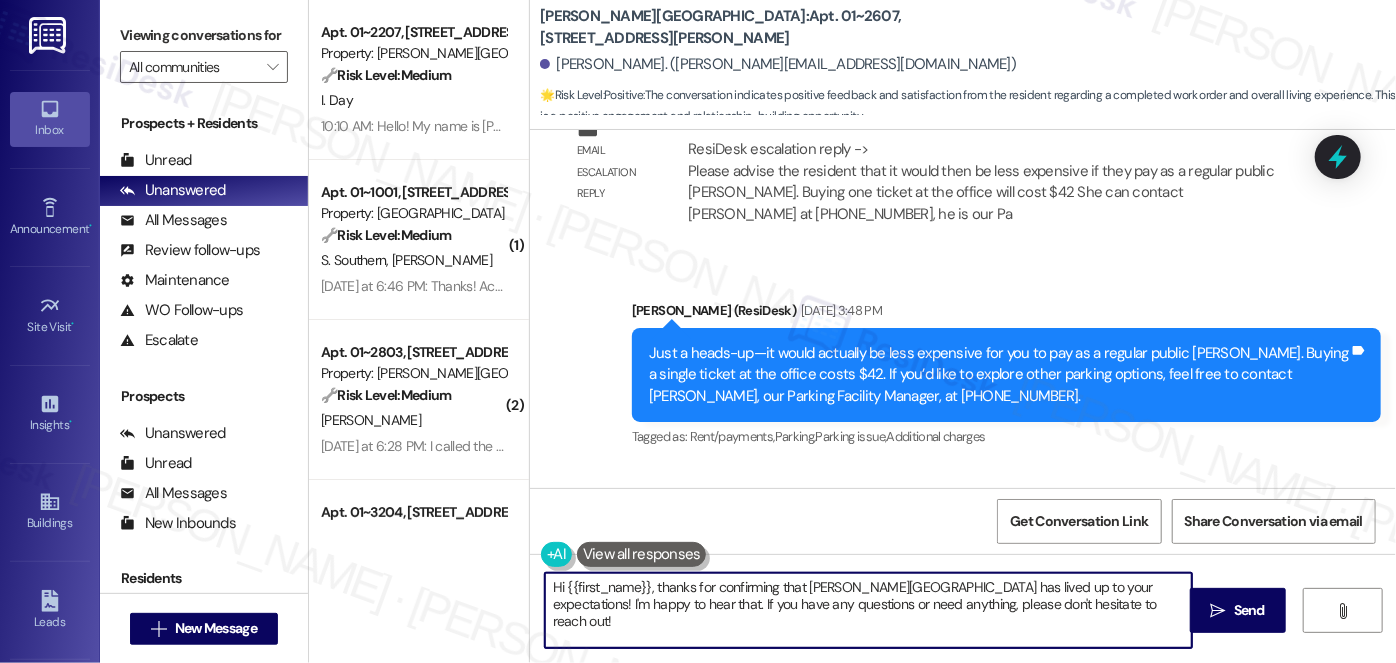 click on "Just a heads-up—it would actually be less expensive for you to pay as a regular public parker. Buying a single ticket at the office costs $42. If you’d like to explore other parking options, feel free to contact John, our Parking Facility Manager, at 312-907-8128." at bounding box center (999, 375) 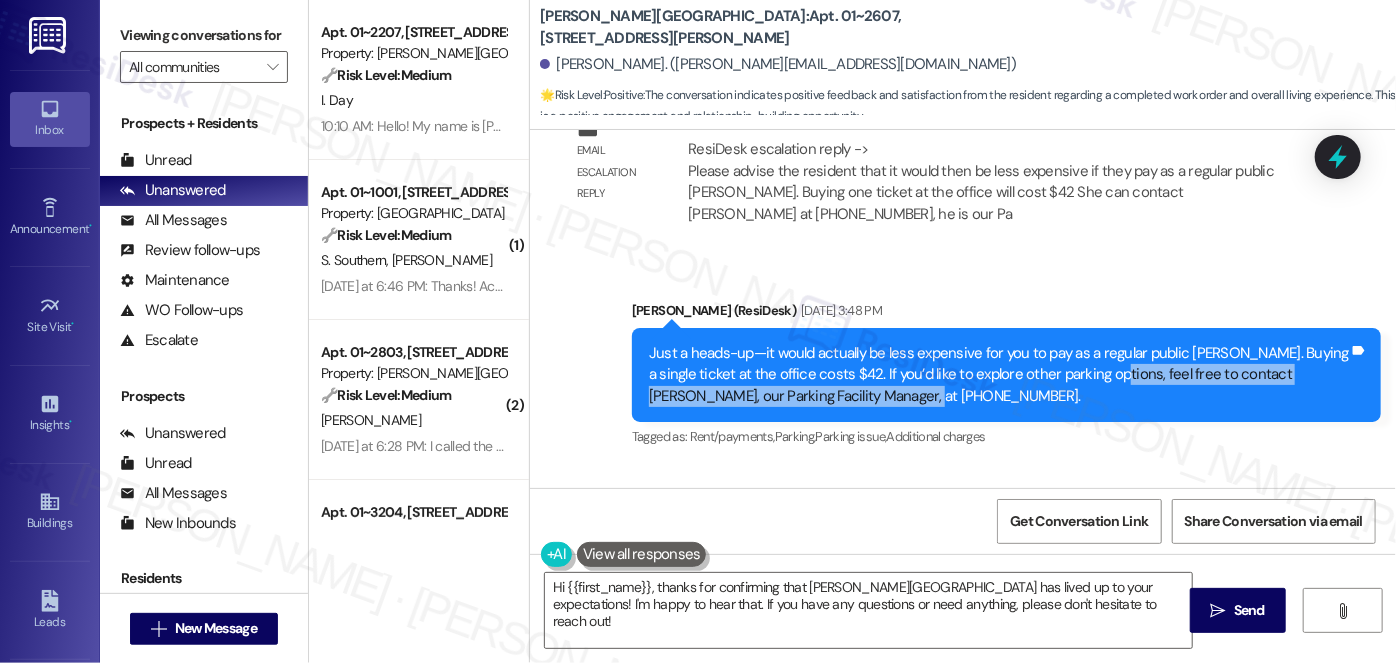 drag, startPoint x: 1095, startPoint y: 310, endPoint x: 849, endPoint y: 328, distance: 246.65765 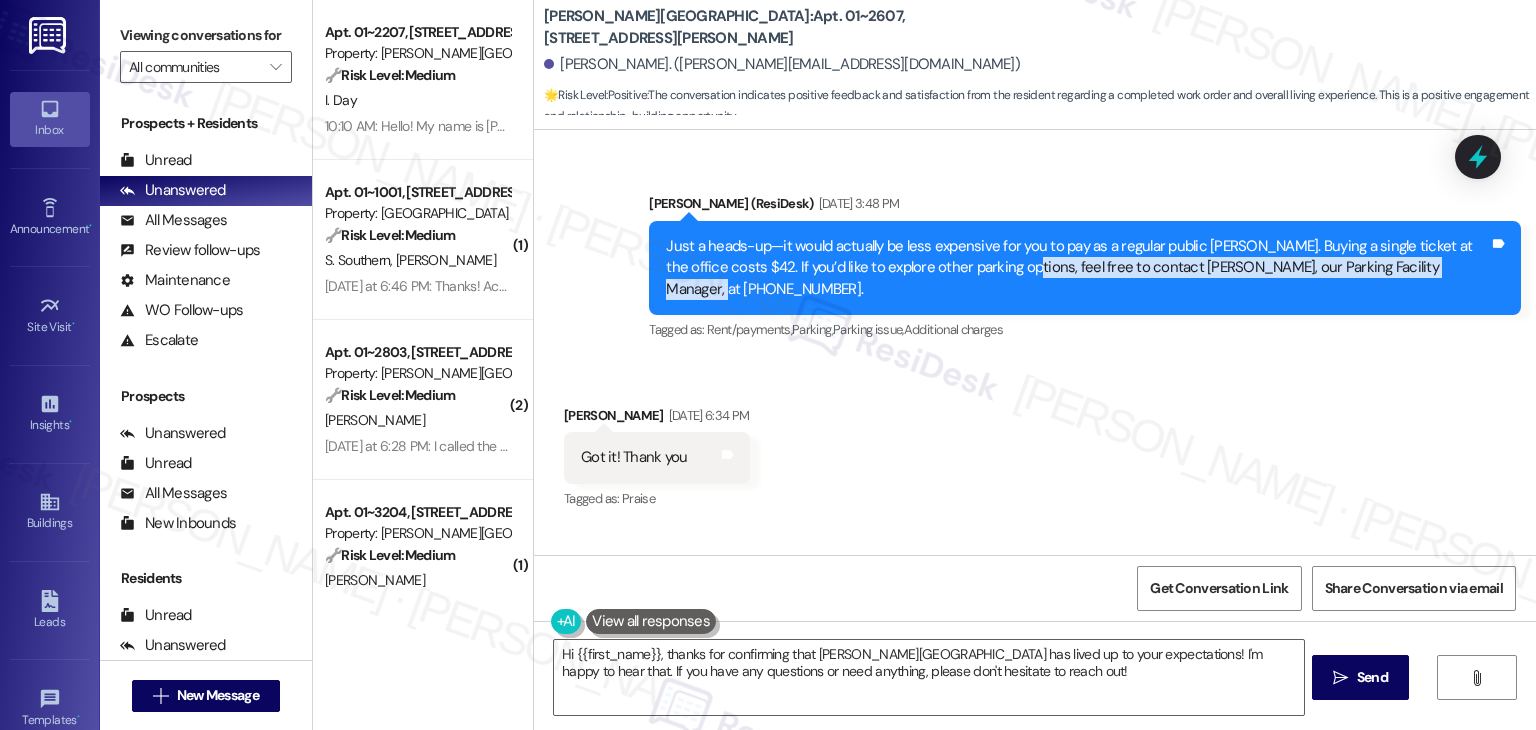 scroll, scrollTop: 2999, scrollLeft: 0, axis: vertical 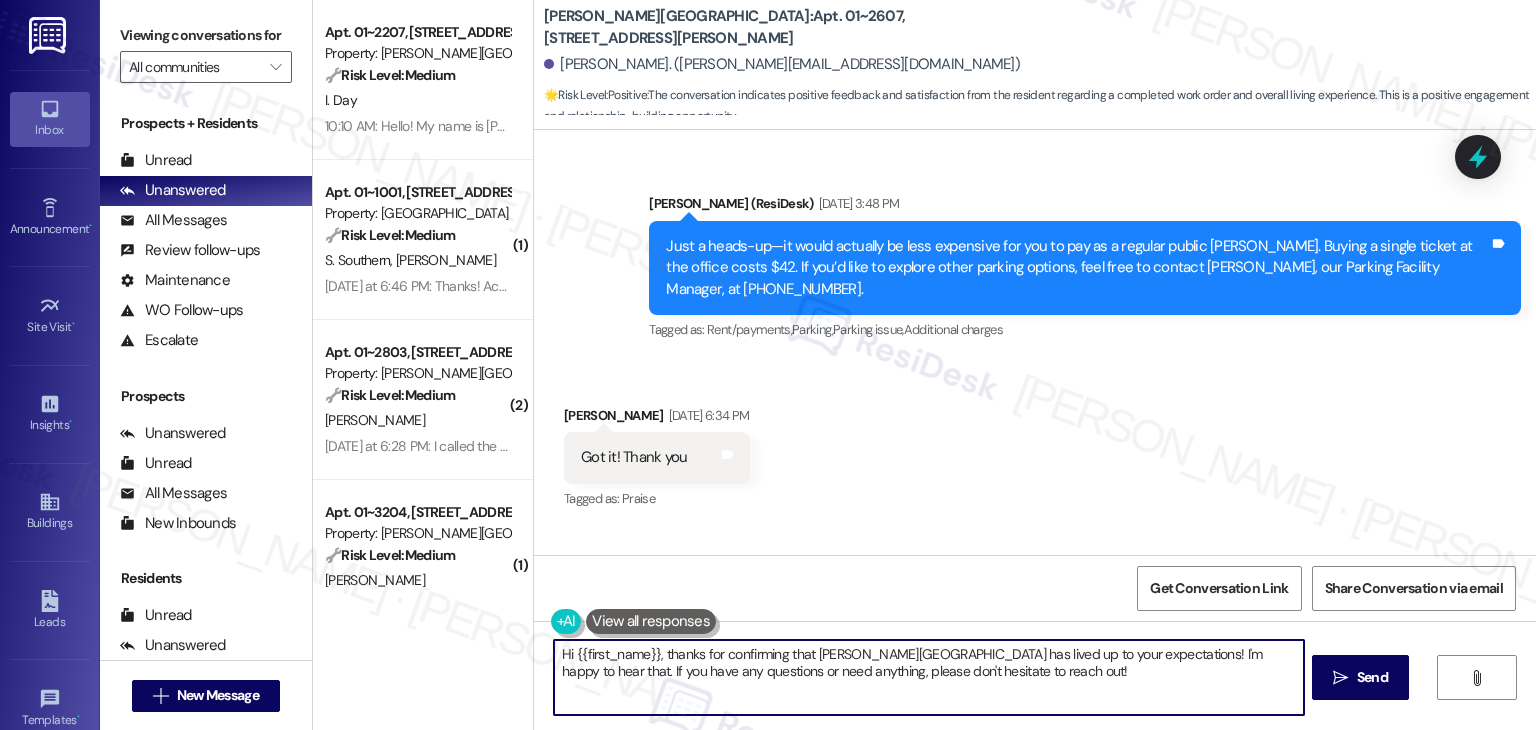 click on "Hi {{first_name}}, thanks for confirming that Asbury Plaza has lived up to your expectations! I'm happy to hear that. If you have any questions or need anything, please don't hesitate to reach out!" at bounding box center [928, 677] 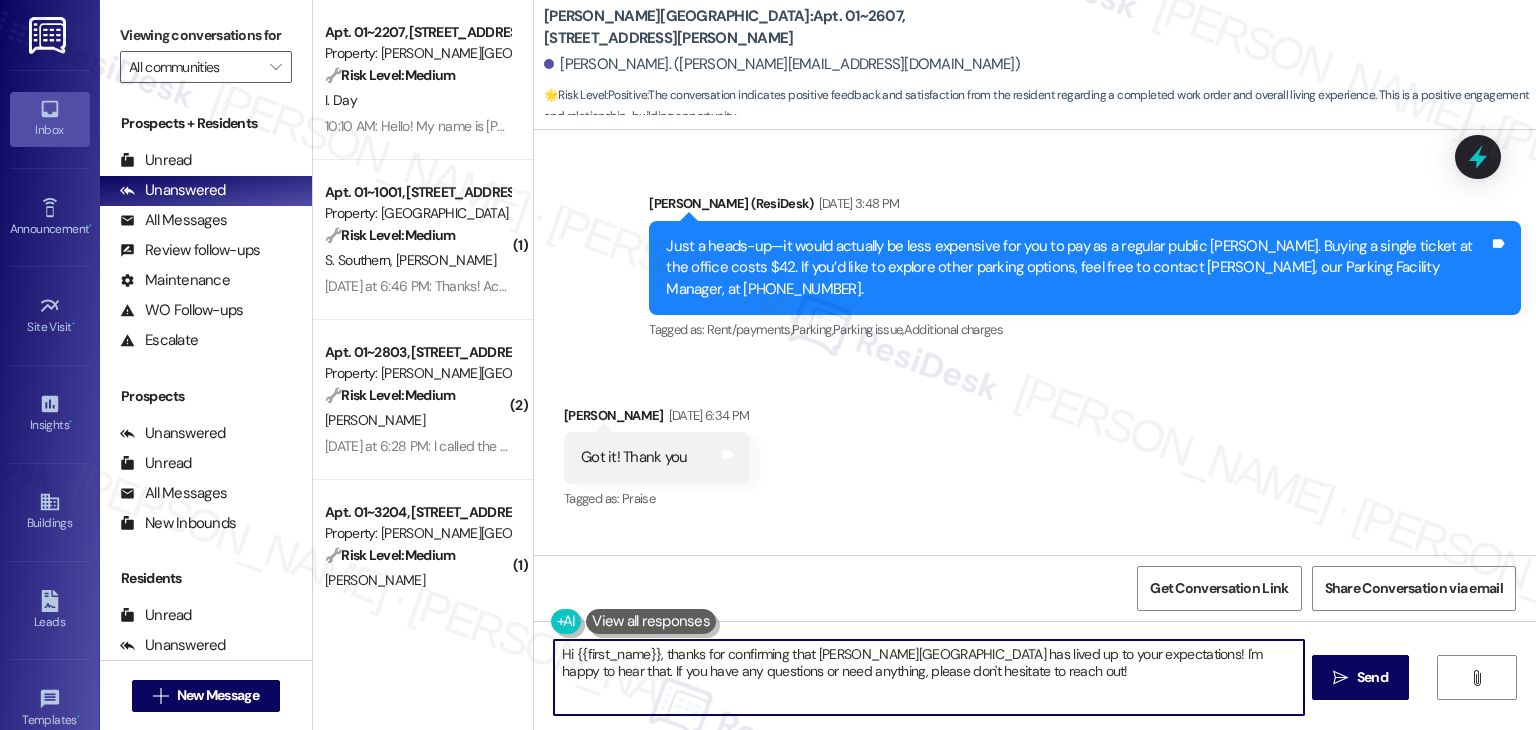 click on "Hi {{first_name}}, thanks for confirming that Asbury Plaza has lived up to your expectations! I'm happy to hear that. If you have any questions or need anything, please don't hesitate to reach out!" at bounding box center (928, 677) 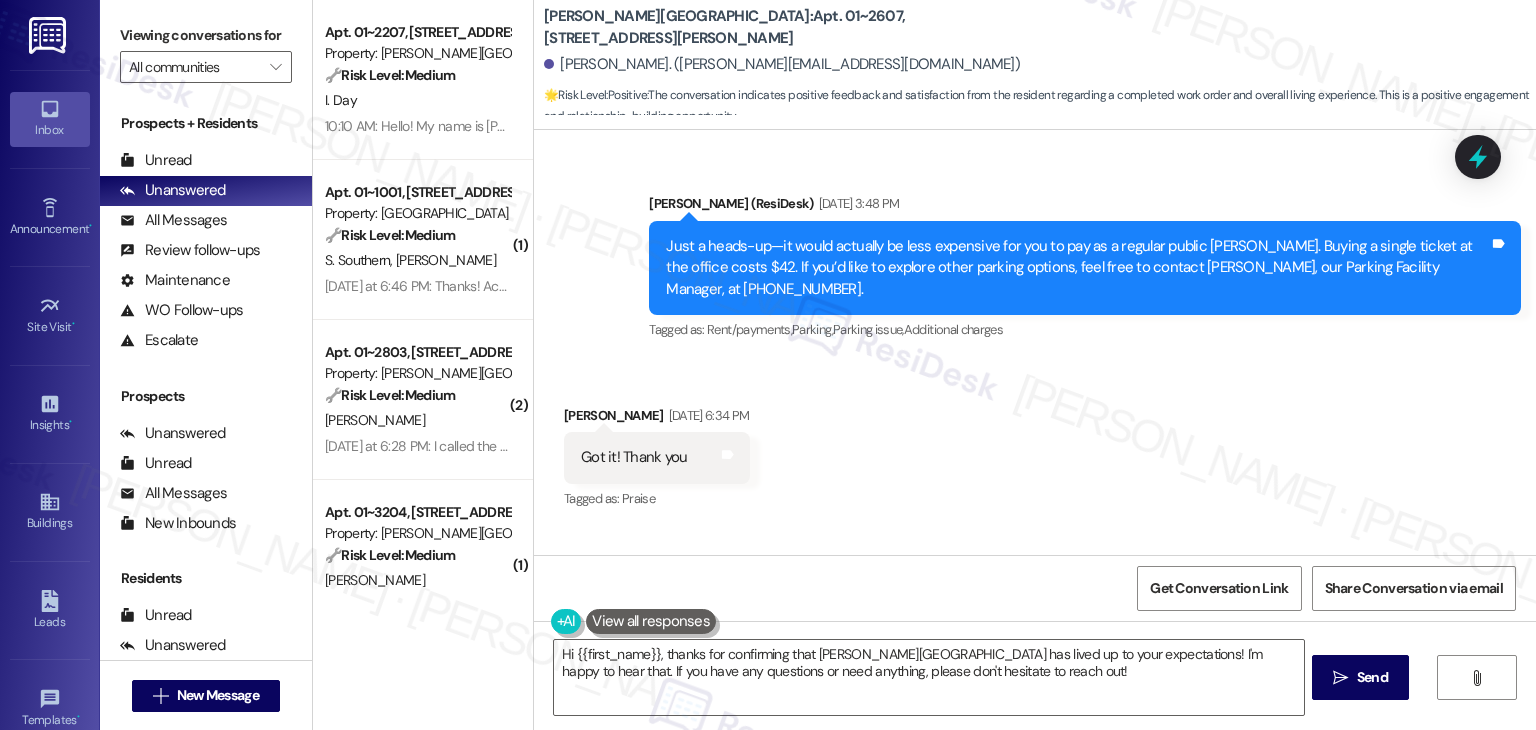 click on "Just a heads-up—it would actually be less expensive for you to pay as a regular public parker. Buying a single ticket at the office costs $42. If you’d like to explore other parking options, feel free to contact John, our Parking Facility Manager, at 312-907-8128." at bounding box center [1077, 268] 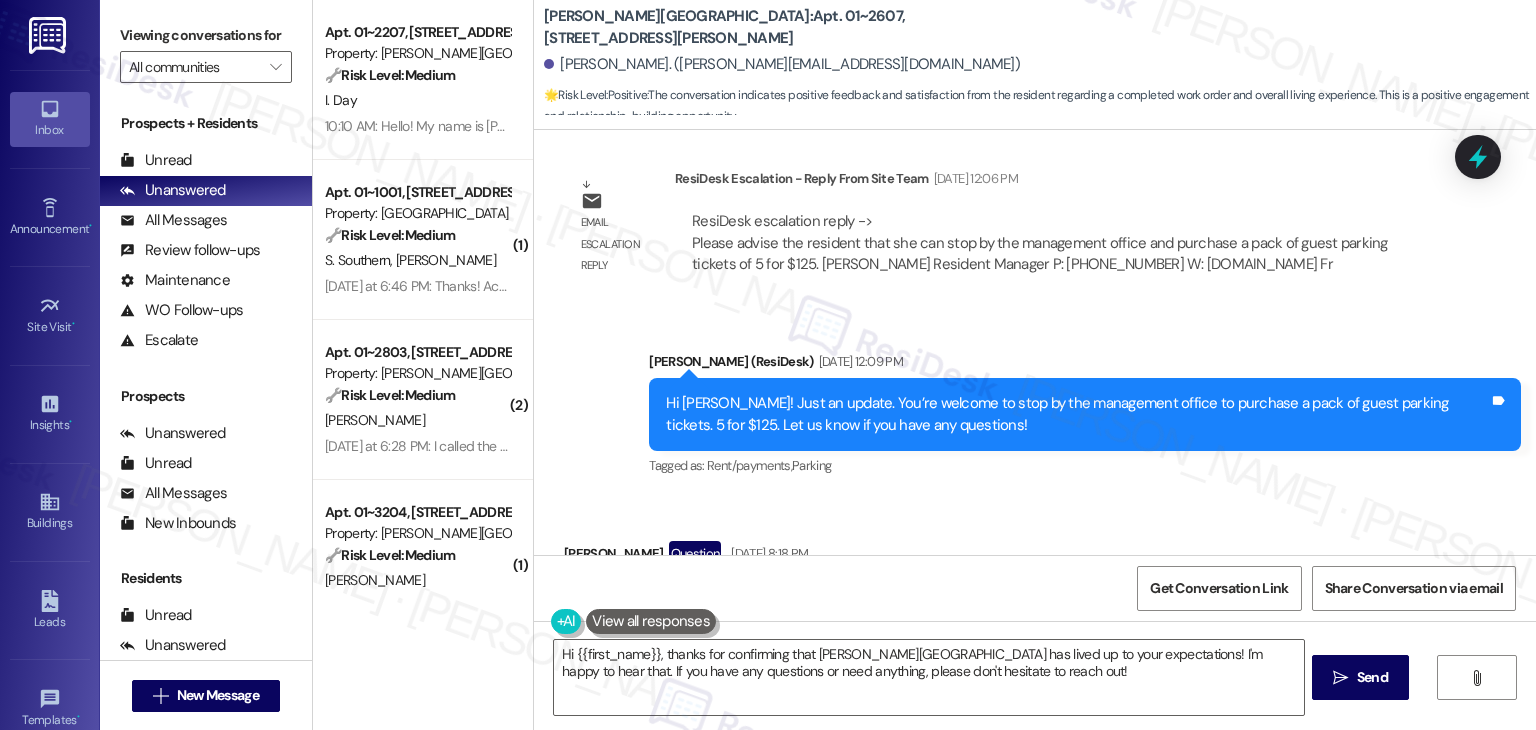 scroll, scrollTop: 1916, scrollLeft: 0, axis: vertical 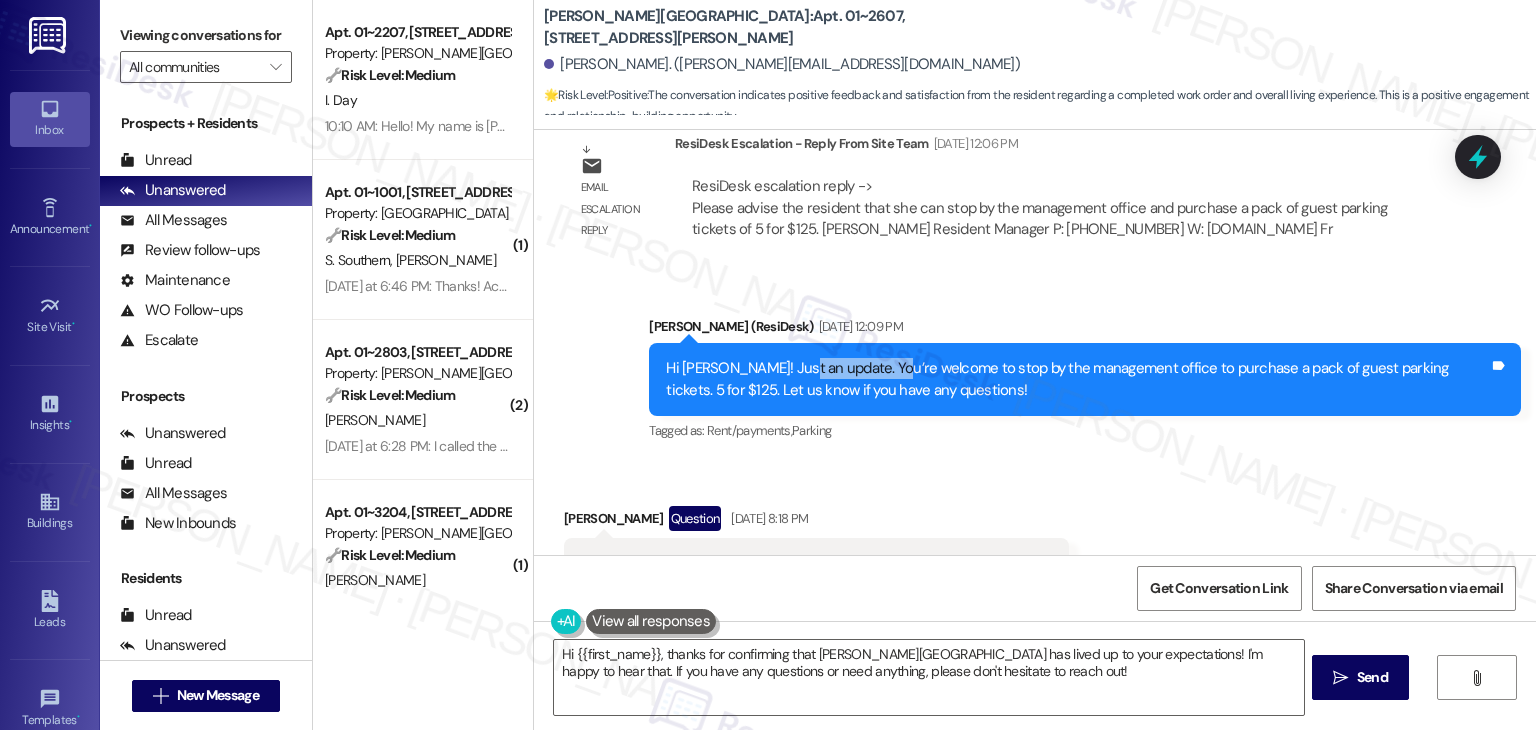 drag, startPoint x: 790, startPoint y: 357, endPoint x: 880, endPoint y: 369, distance: 90.79648 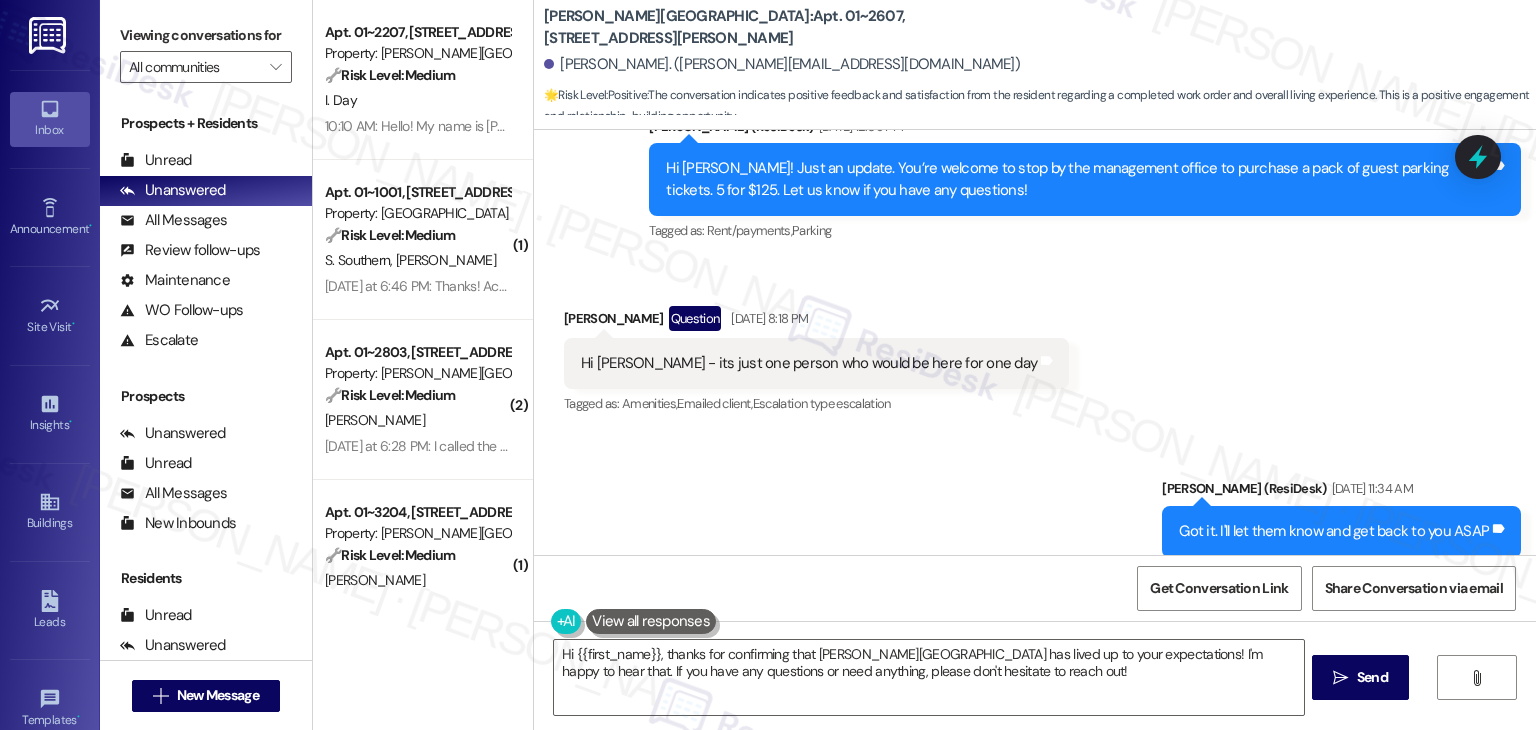 click on "Hi Sarah - its just one person who would be here for one day" at bounding box center [809, 363] 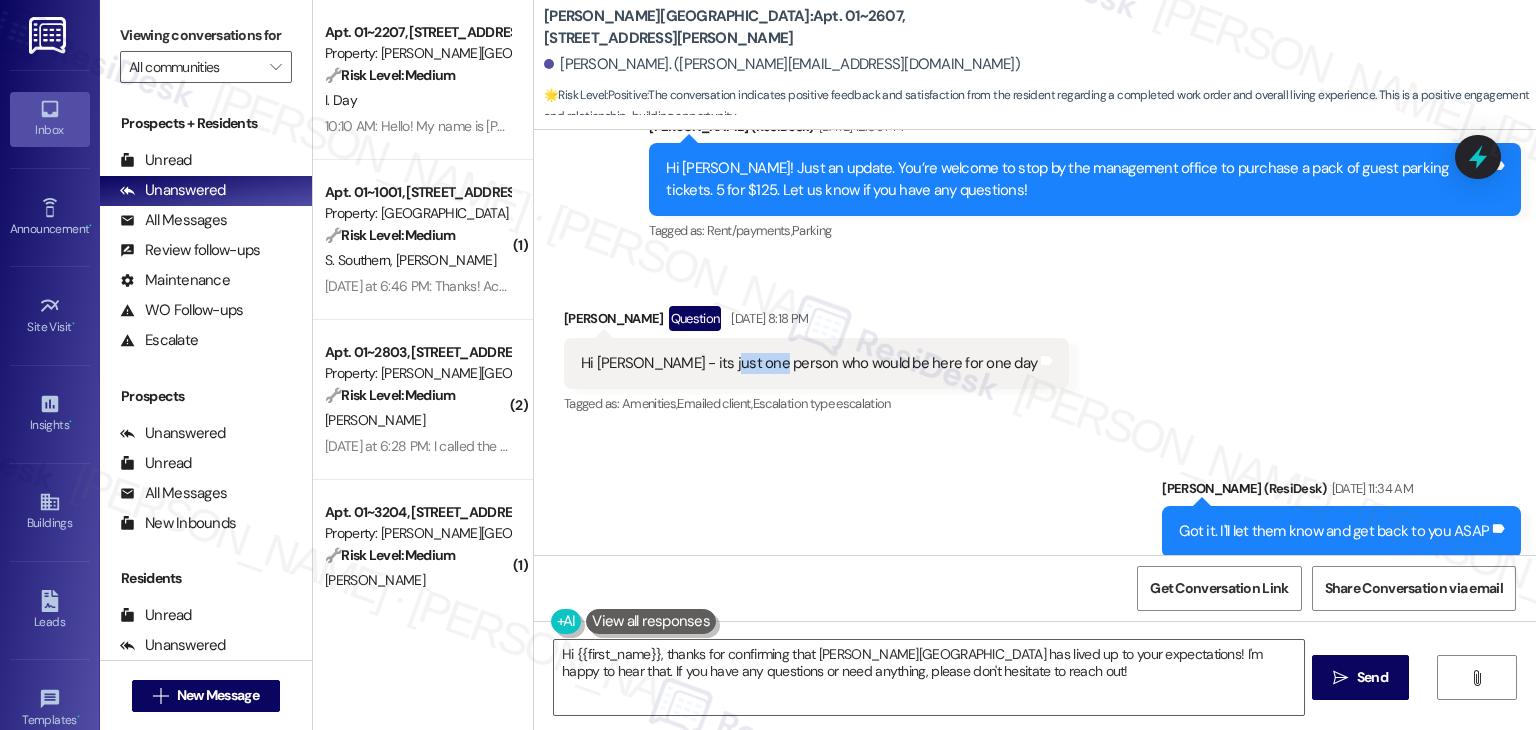 click on "Hi Sarah - its just one person who would be here for one day" at bounding box center (809, 363) 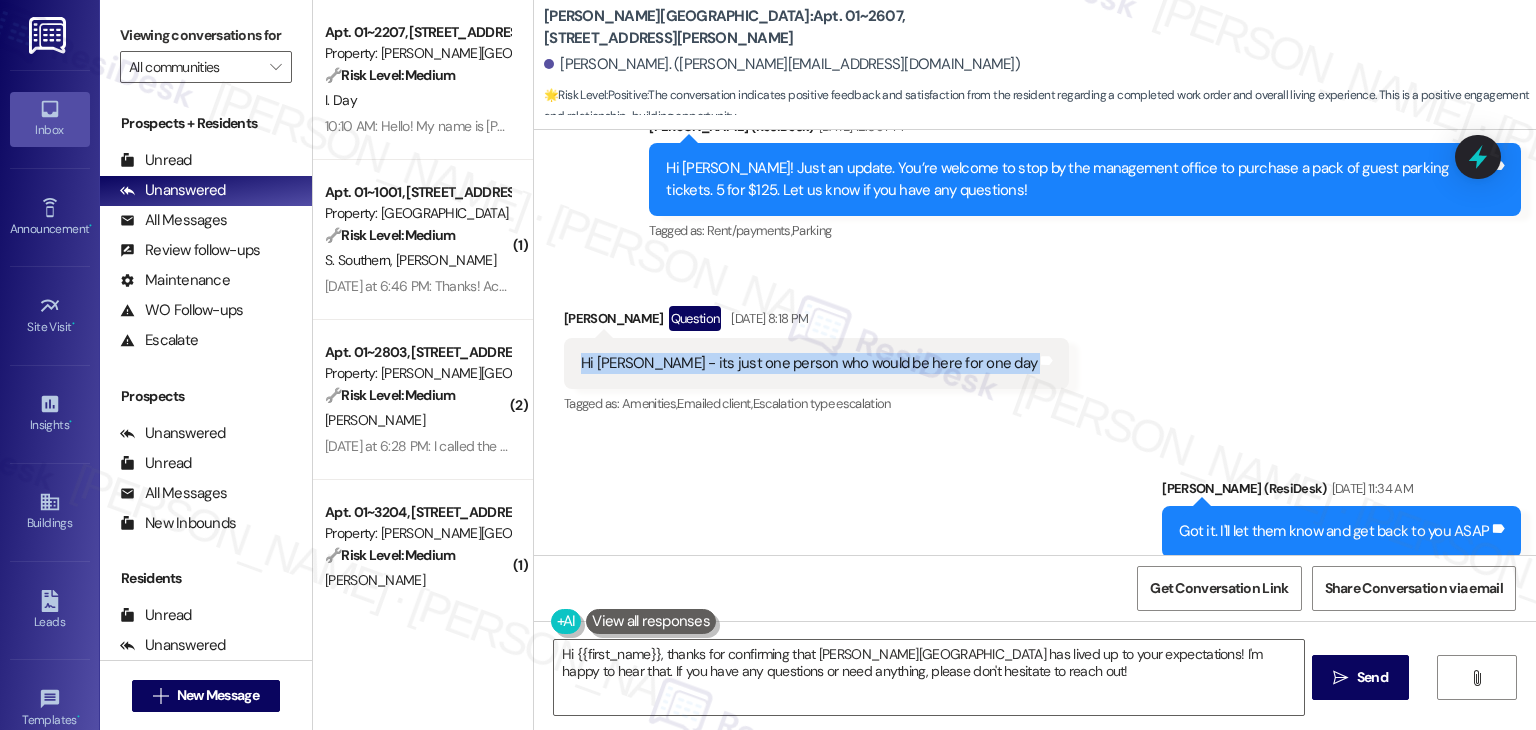 click on "Hi Sarah - its just one person who would be here for one day" at bounding box center [809, 363] 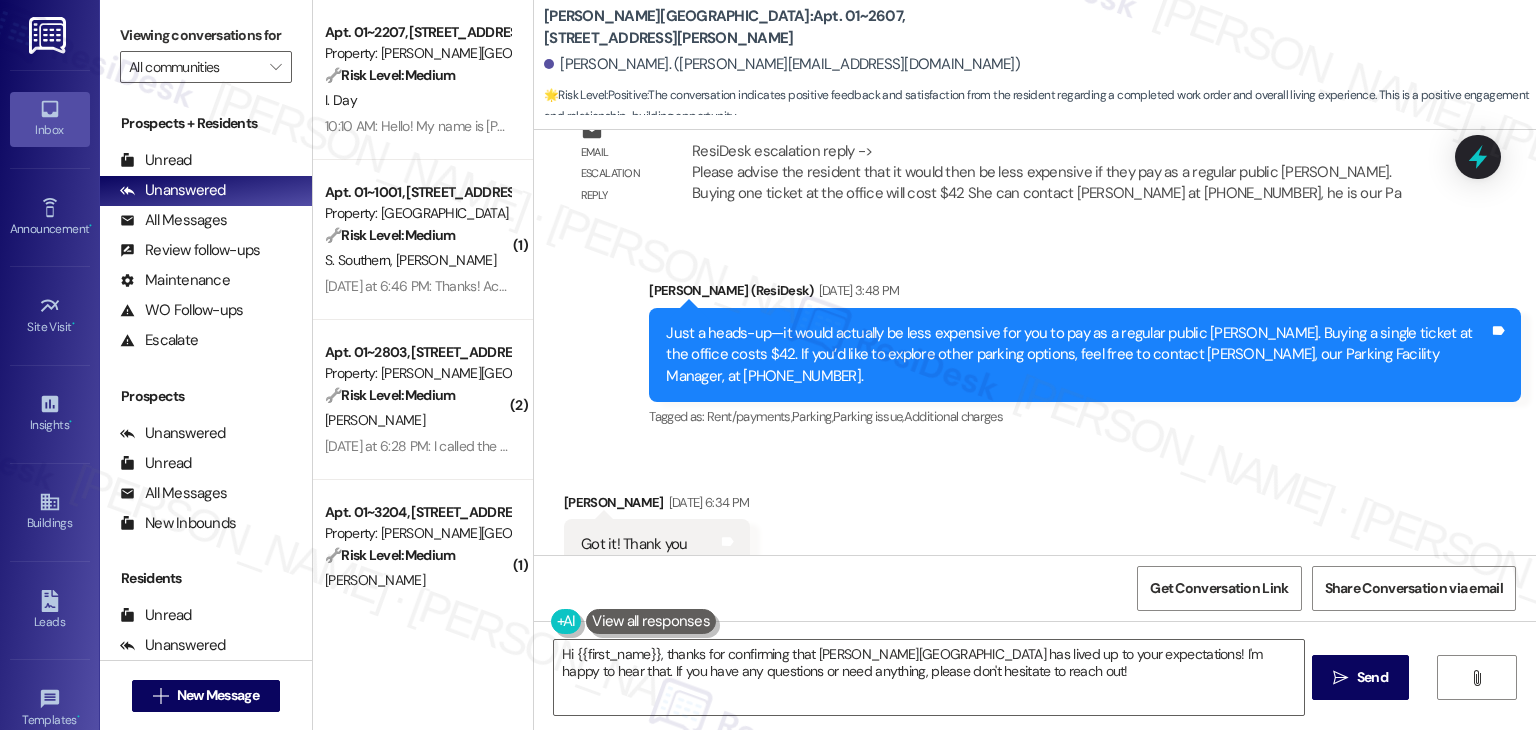 scroll, scrollTop: 2916, scrollLeft: 0, axis: vertical 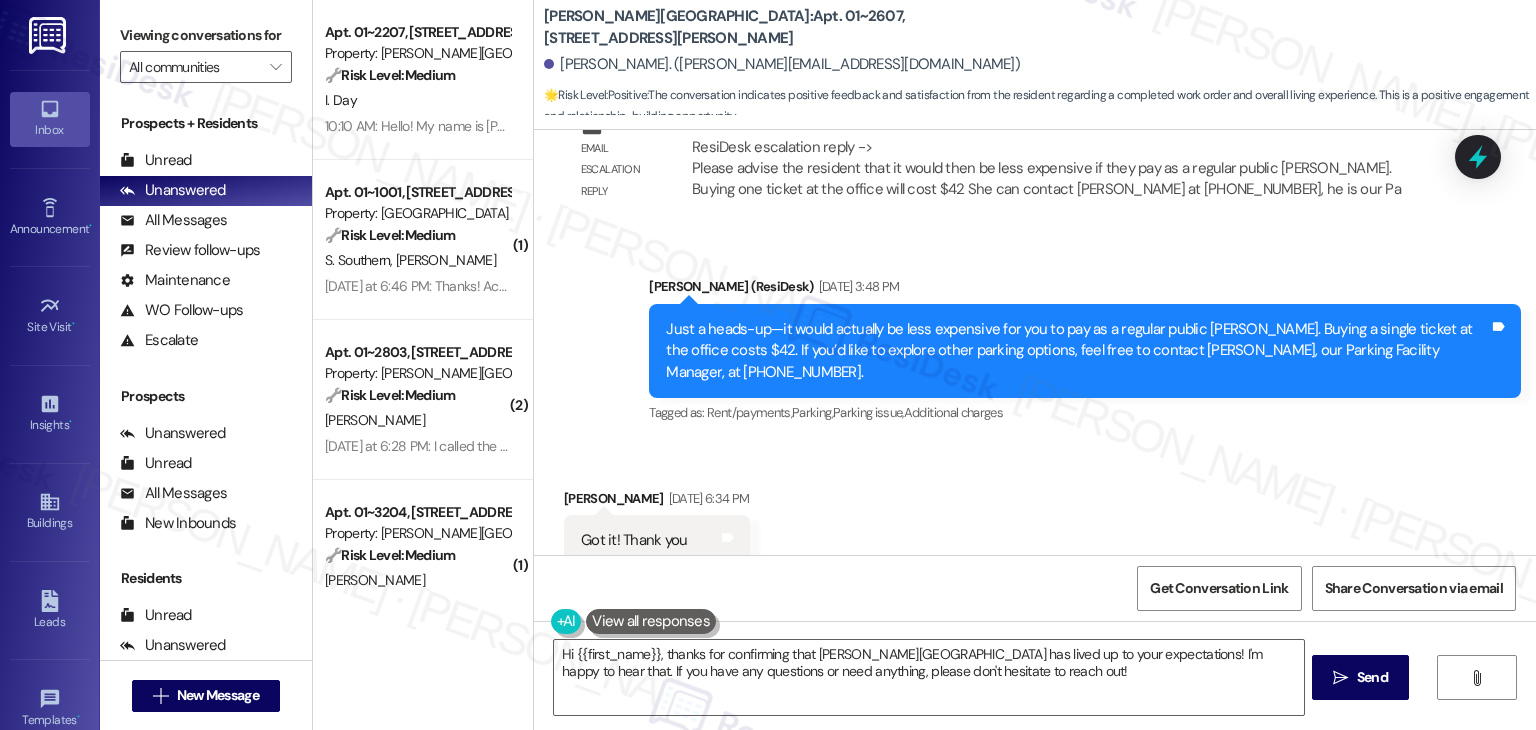 click on "Just a heads-up—it would actually be less expensive for you to pay as a regular public parker. Buying a single ticket at the office costs $42. If you’d like to explore other parking options, feel free to contact John, our Parking Facility Manager, at 312-907-8128." at bounding box center (1077, 351) 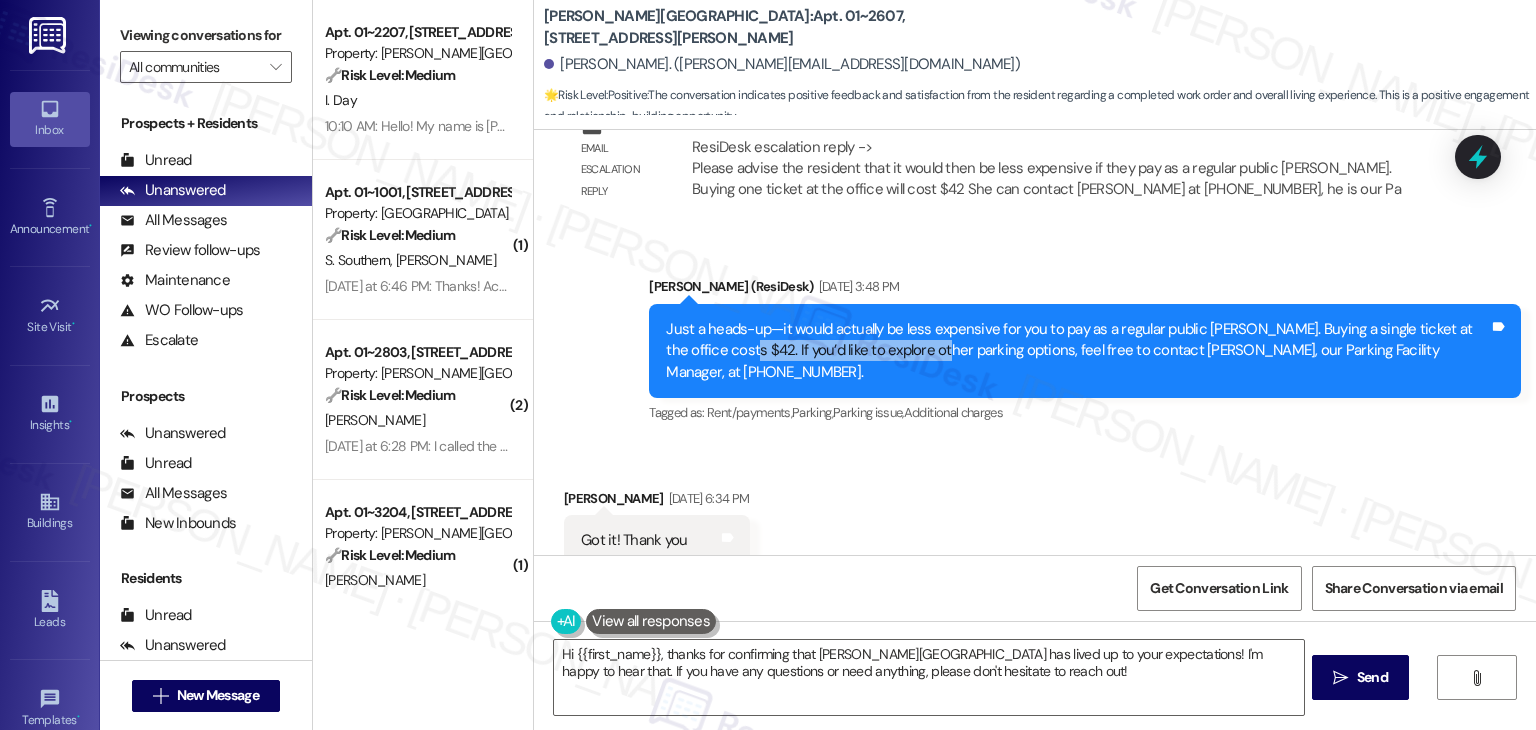 drag, startPoint x: 684, startPoint y: 353, endPoint x: 879, endPoint y: 352, distance: 195.00256 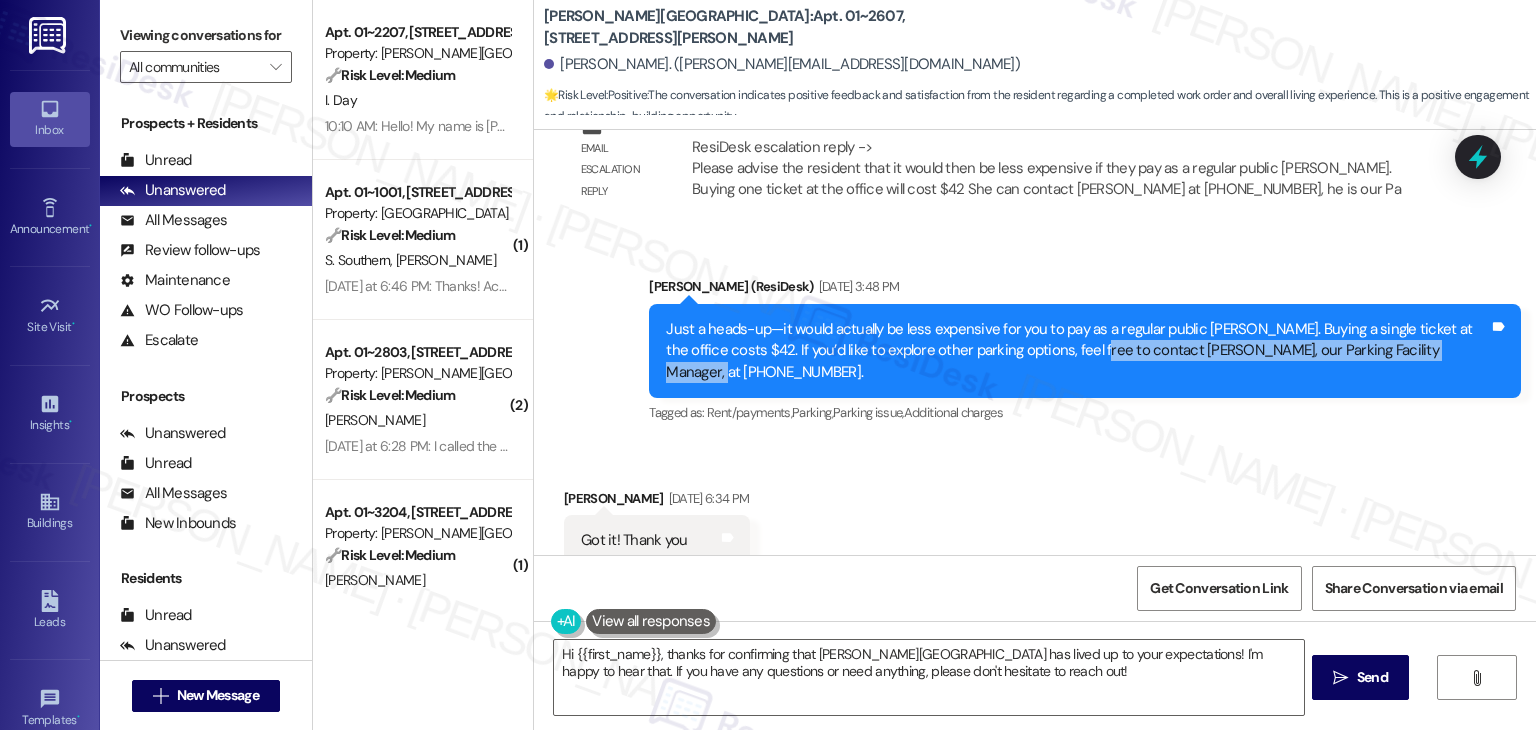 drag, startPoint x: 1403, startPoint y: 348, endPoint x: 1027, endPoint y: 349, distance: 376.00134 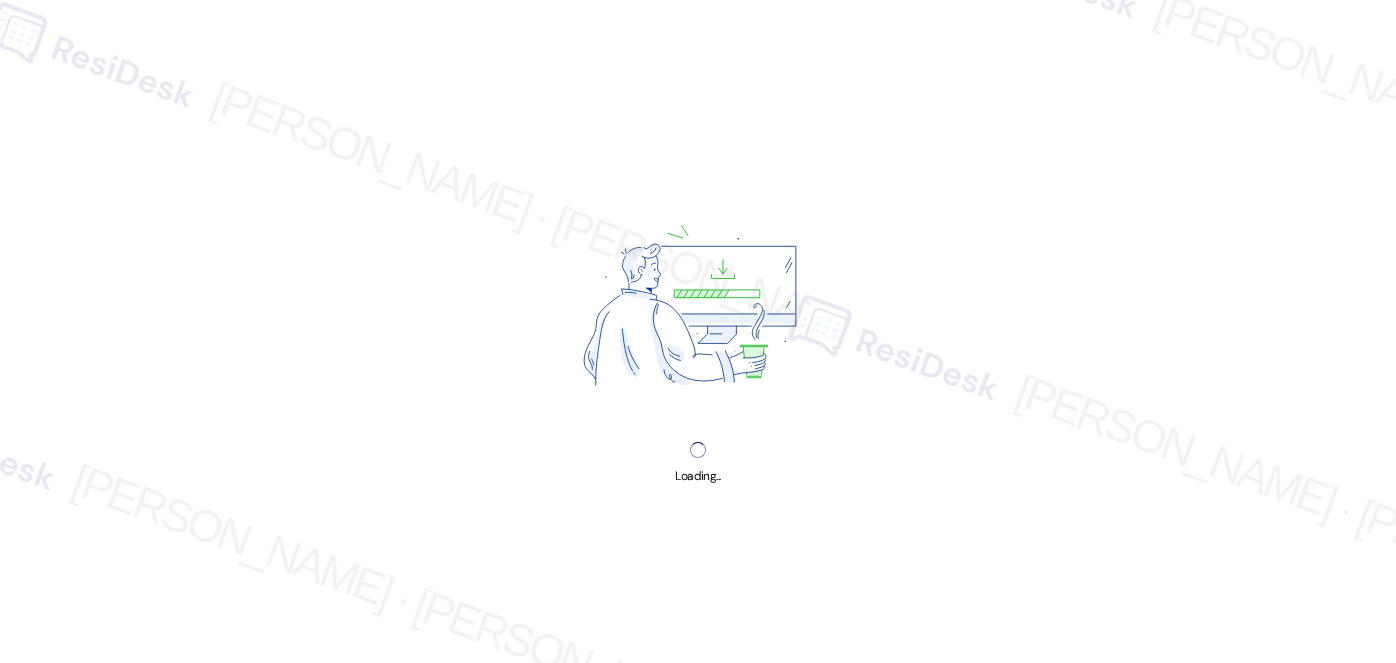 scroll, scrollTop: 0, scrollLeft: 0, axis: both 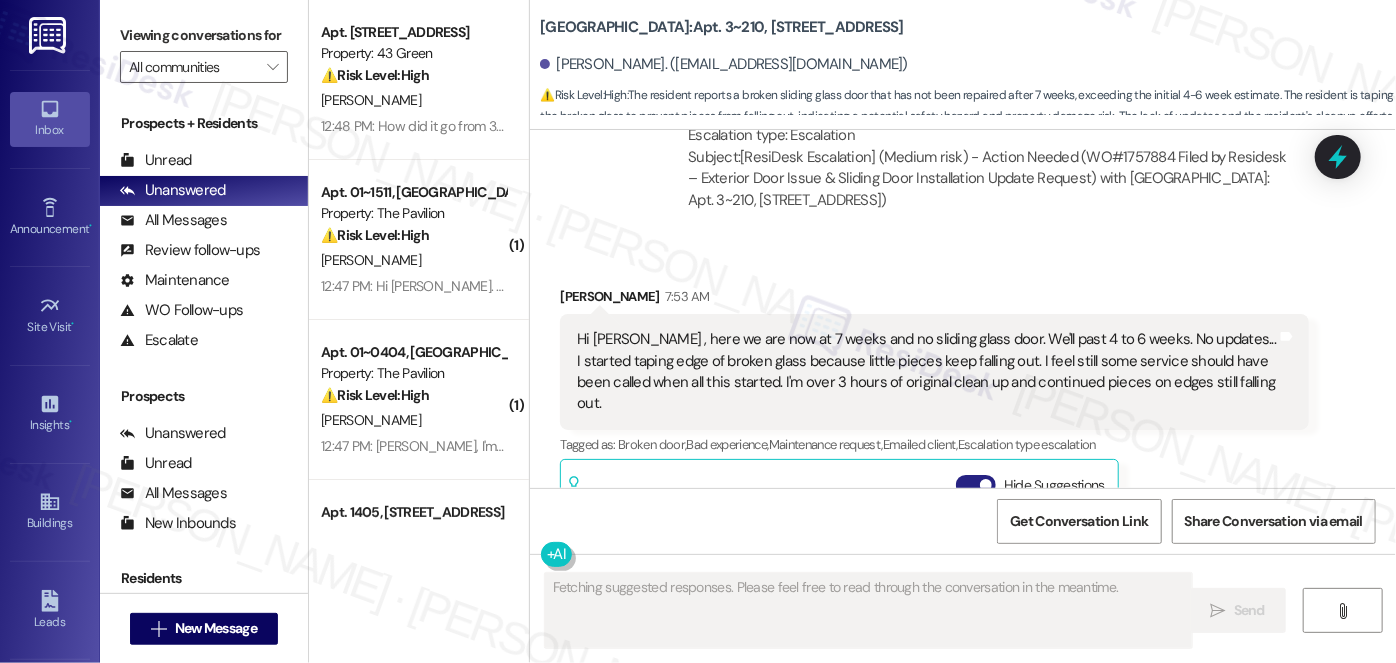 click on "Hide Suggestions" at bounding box center (976, 485) 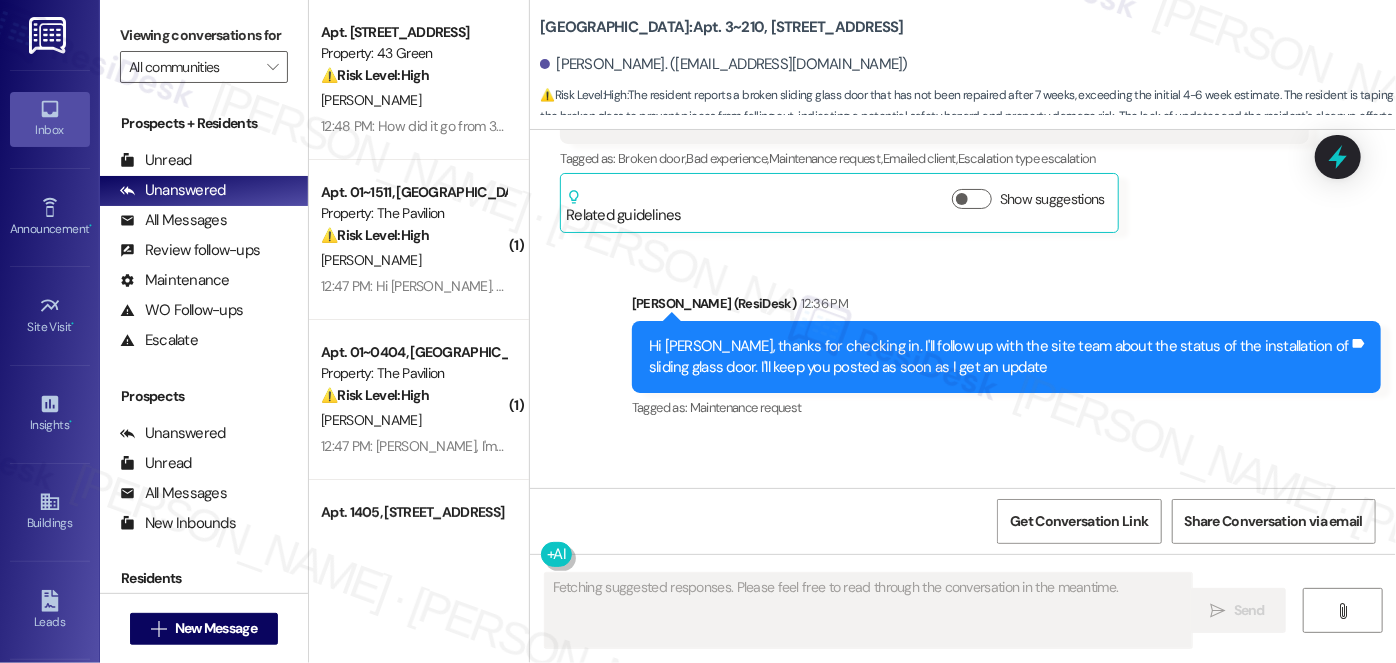 scroll, scrollTop: 13328, scrollLeft: 0, axis: vertical 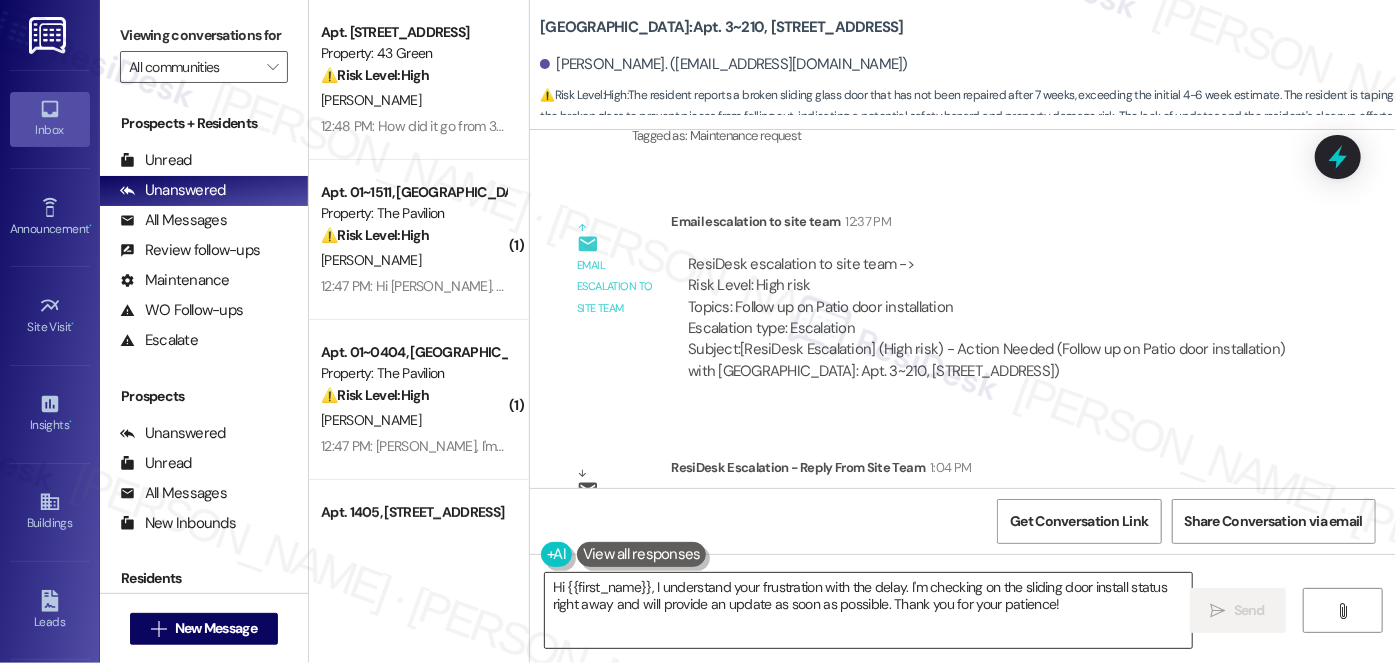 click on "Hi {{first_name}}, I understand your frustration with the delay. I'm checking on the sliding door install status right away and will provide an update as soon as possible. Thank you for your patience!" at bounding box center [868, 610] 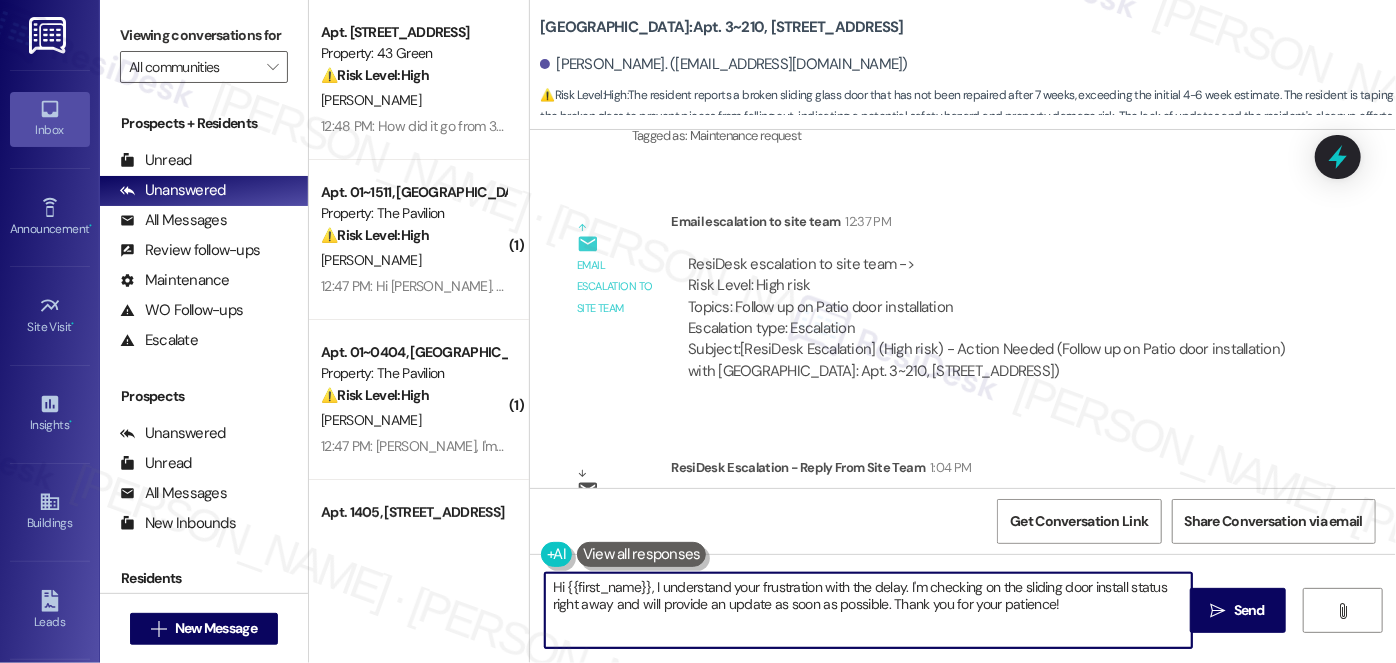 click on "Hi {{first_name}}, I understand your frustration with the delay. I'm checking on the sliding door install status right away and will provide an update as soon as possible. Thank you for your patience!" at bounding box center [868, 610] 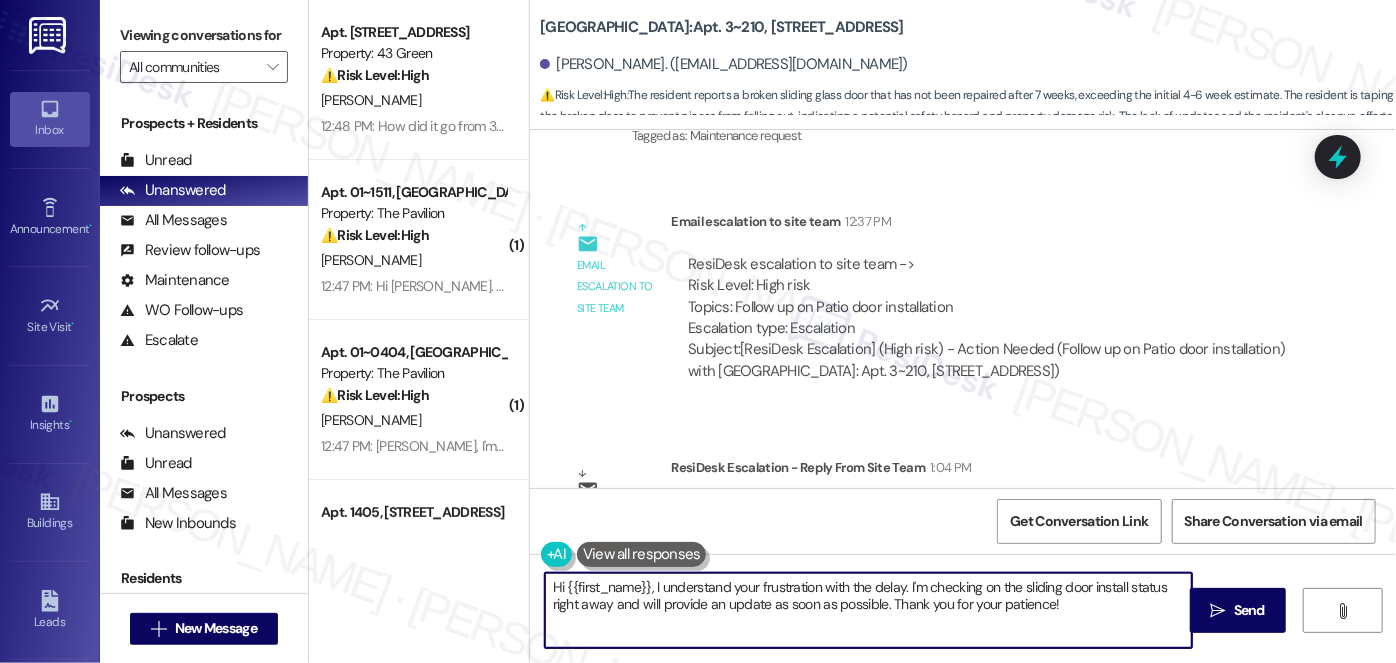click on "Hi {{first_name}}, I understand your frustration with the delay. I'm checking on the sliding door install status right away and will provide an update as soon as possible. Thank you for your patience!" at bounding box center (868, 610) 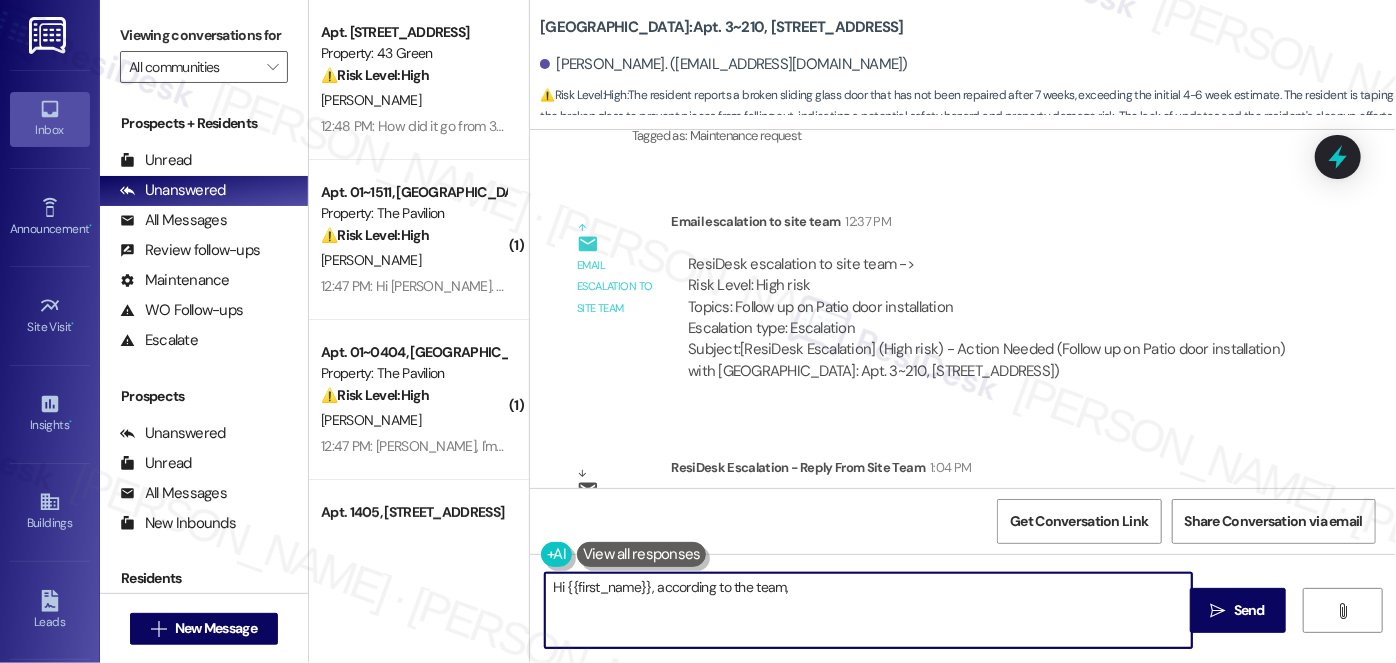 paste on "I just called Empire Door, and they should be calling Stephen within the 1st two weeks of August to schedule installation. The replacement is still on order. Empire did measurements on June 2nd, and the quote was received and sent back on June 11th. Typically, it's 6-8 weeks, but due to the season, orders are taking a little longer to come in. Tomorrow will be 4 weeks to the day since the order was placed. The first two weeks of August will fall within the standard eight-week time frame. I wish I could make it happen sooner, but this is in the hands of a vendor." 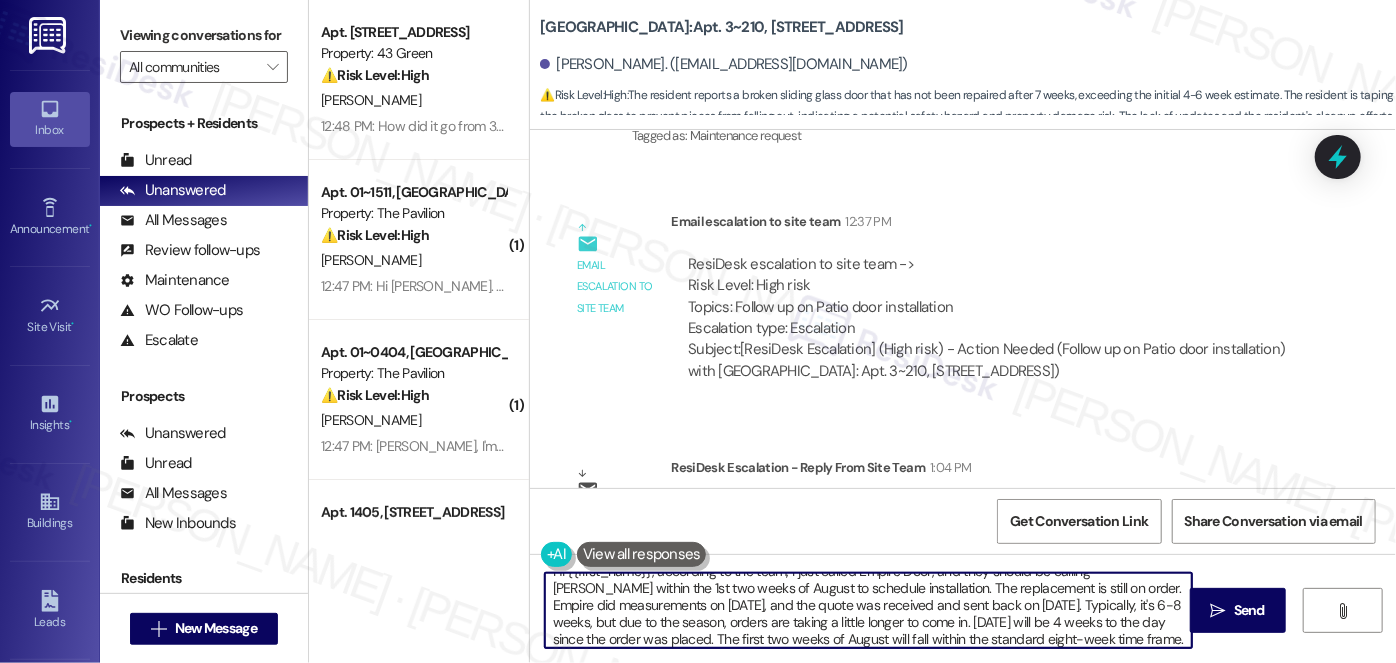 scroll, scrollTop: 0, scrollLeft: 0, axis: both 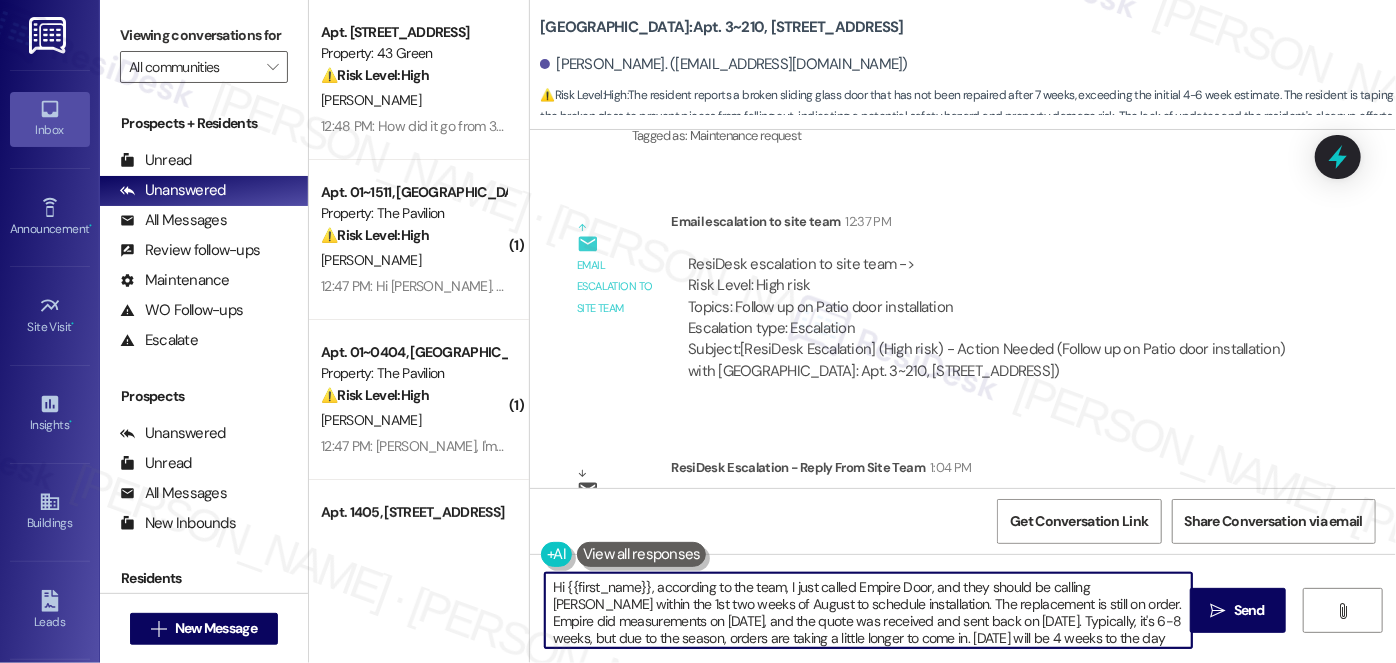 click on "Hi {{first_name}}, according to the team, I just called Empire Door, and they should be calling Stephen within the 1st two weeks of August to schedule installation. The replacement is still on order. Empire did measurements on June 2nd, and the quote was received and sent back on June 11th. Typically, it's 6-8 weeks, but due to the season, orders are taking a little longer to come in. Tomorrow will be 4 weeks to the day since the order was placed. The first two weeks of August will fall within the standard eight-week time frame. I wish I could make it happen sooner, but this is in the hands of a vendor." at bounding box center (868, 610) 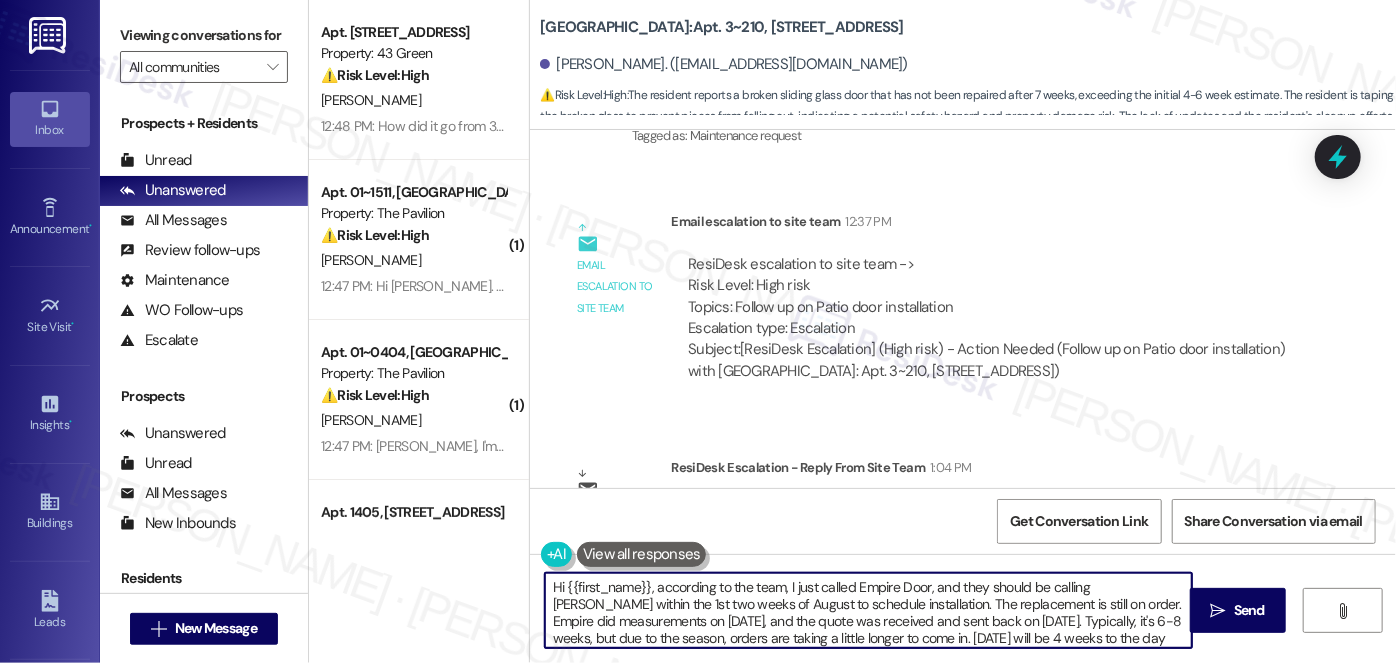 click on "Hi {{first_name}}, according to the team, I just called Empire Door, and they should be calling Stephen within the 1st two weeks of August to schedule installation. The replacement is still on order. Empire did measurements on June 2nd, and the quote was received and sent back on June 11th. Typically, it's 6-8 weeks, but due to the season, orders are taking a little longer to come in. Tomorrow will be 4 weeks to the day since the order was placed. The first two weeks of August will fall within the standard eight-week time frame. I wish I could make it happen sooner, but this is in the hands of a vendor." at bounding box center [868, 610] 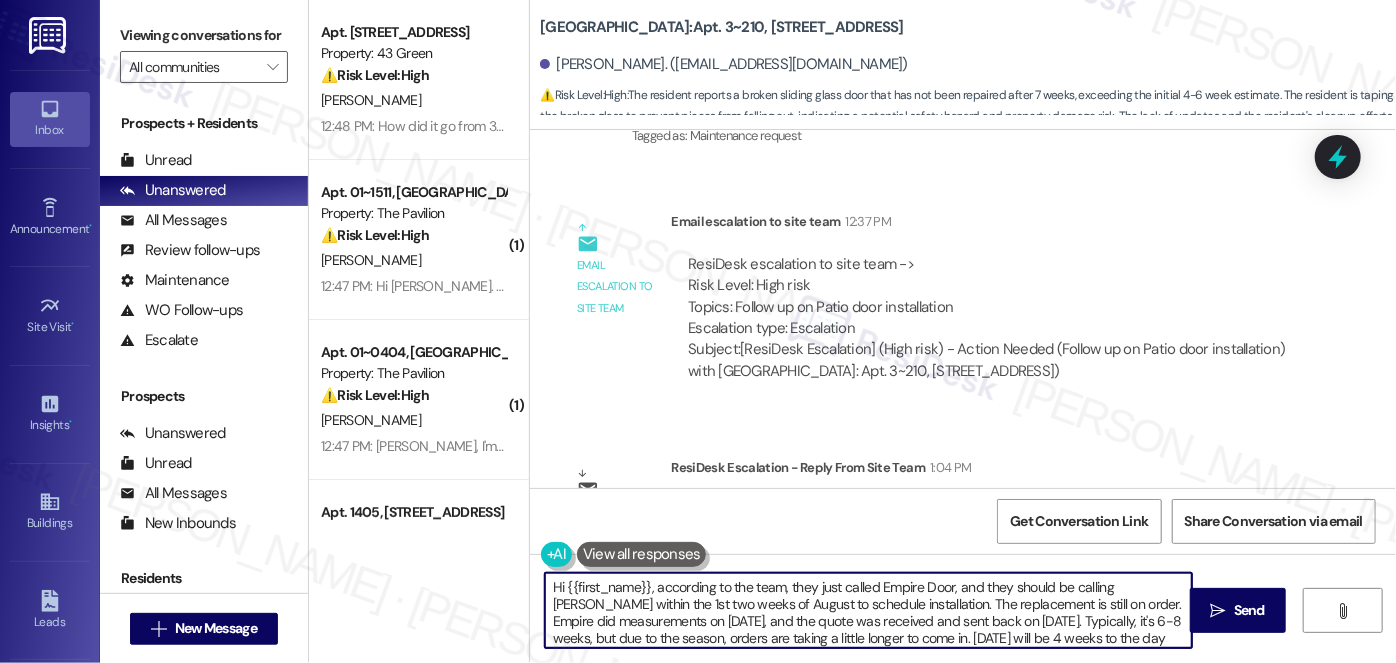 click on "Hi {{first_name}}, according to the team, they just called Empire Door, and they should be calling Stephen within the 1st two weeks of August to schedule installation. The replacement is still on order. Empire did measurements on June 2nd, and the quote was received and sent back on June 11th. Typically, it's 6-8 weeks, but due to the season, orders are taking a little longer to come in. Tomorrow will be 4 weeks to the day since the order was placed. The first two weeks of August will fall within the standard eight-week time frame. I wish I could make it happen sooner, but this is in the hands of a vendor." at bounding box center (868, 610) 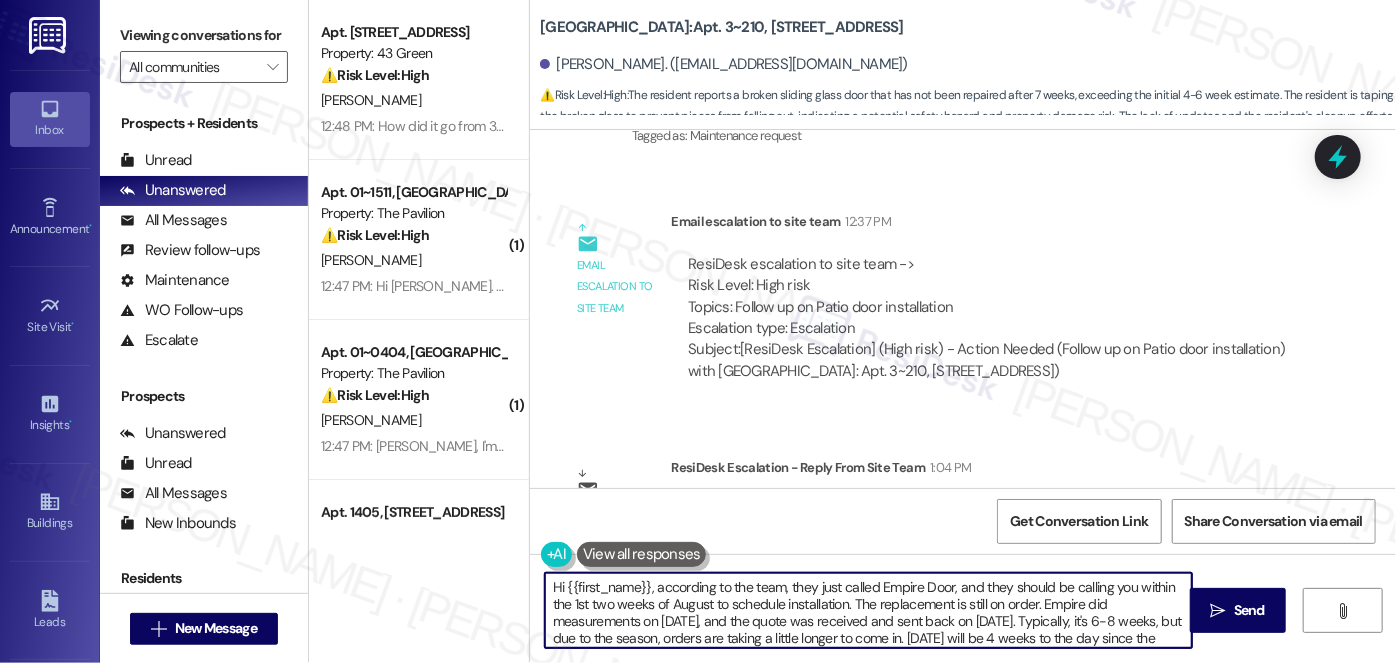 click on "Hi {{first_name}}, according to the team, they just called Empire Door, and they should be calling you within the 1st two weeks of August to schedule installation. The replacement is still on order. Empire did measurements on June 2nd, and the quote was received and sent back on June 11th. Typically, it's 6-8 weeks, but due to the season, orders are taking a little longer to come in. Tomorrow will be 4 weeks to the day since the order was placed. The first two weeks of August will fall within the standard eight-week time frame. I wish I could make it happen sooner, but this is in the hands of a vendor." at bounding box center [868, 610] 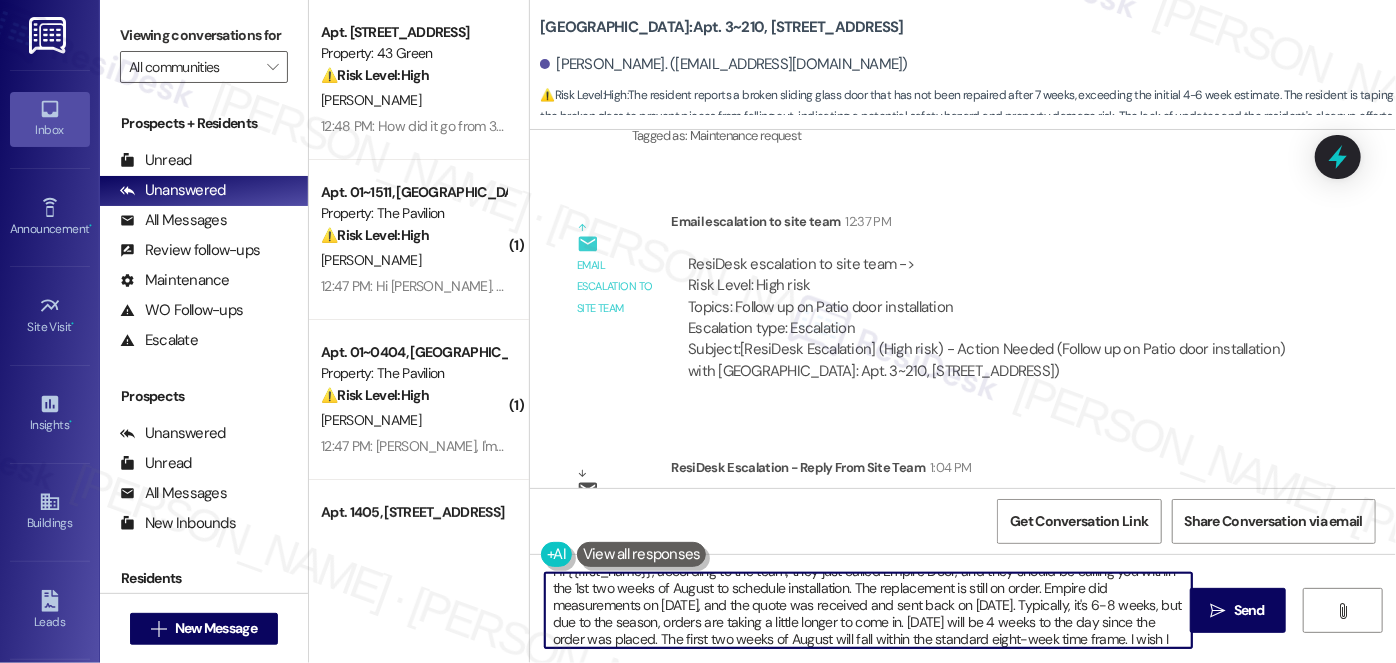 scroll, scrollTop: 34, scrollLeft: 0, axis: vertical 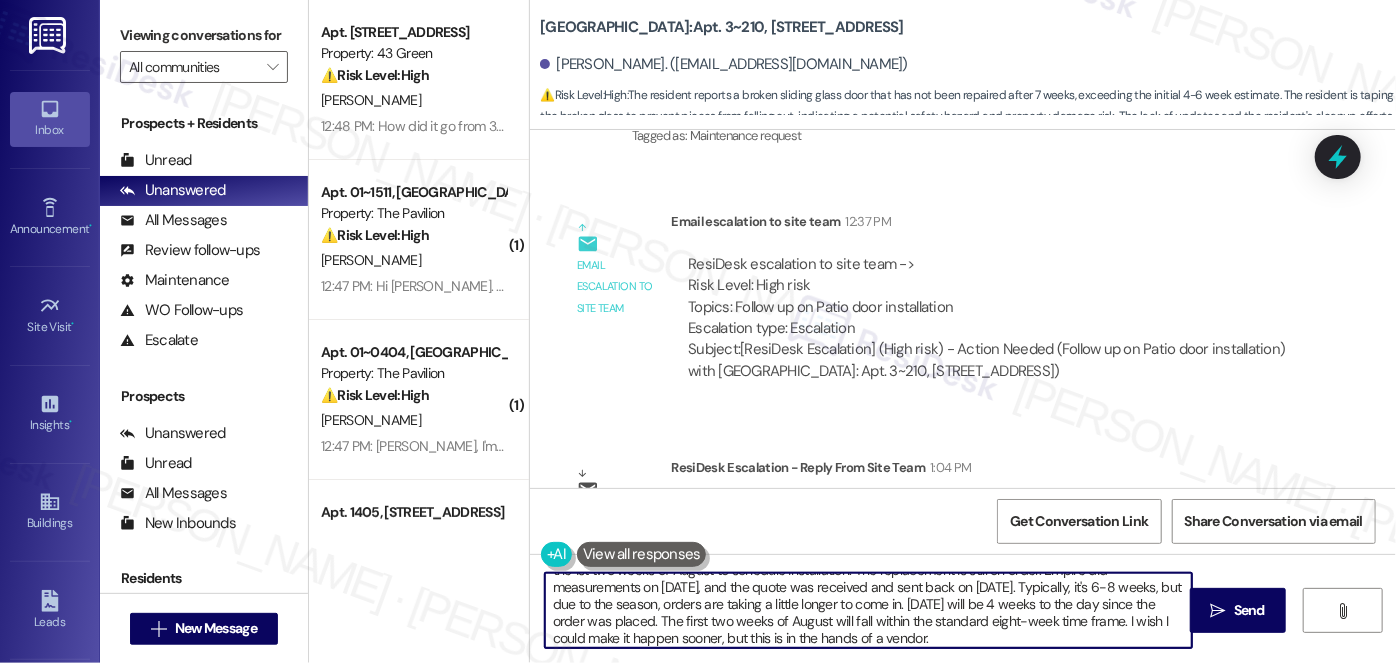click on "Hi {{first_name}}, according to the team, they just called Empire Door, and they should be calling you within the 1st two weeks of August to schedule installation. The replacement is still on order. Empire did measurements on June 2nd, and the quote was received and sent back on June 11th. Typically, it's 6-8 weeks, but due to the season, orders are taking a little longer to come in. Tomorrow will be 4 weeks to the day since the order was placed. The first two weeks of August will fall within the standard eight-week time frame. I wish I could make it happen sooner, but this is in the hands of a vendor." at bounding box center (868, 610) 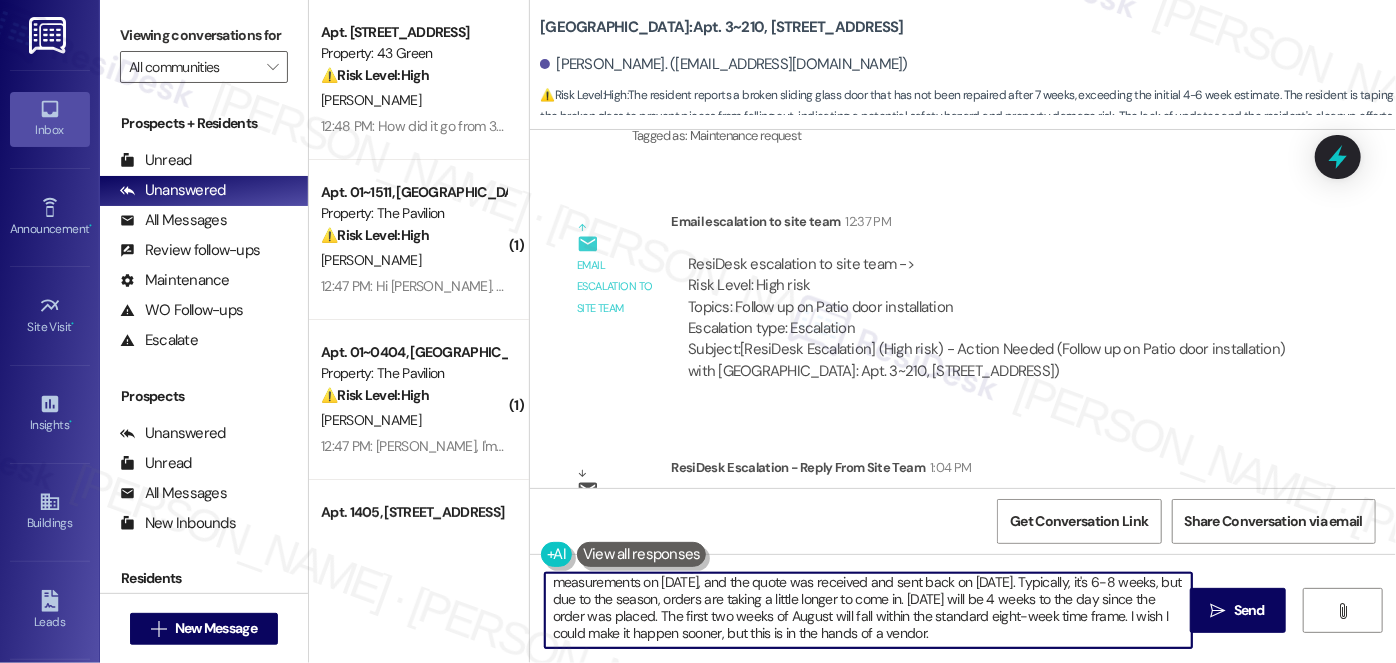 click on "Hi {{first_name}}, according to the team, they just called Empire Door, and they should be calling you within the 1st two weeks of August to schedule installation. The replacement is still on order. Empire did measurements on June 2nd, and the quote was received and sent back on June 11th. Typically, it's 6-8 weeks, but due to the season, orders are taking a little longer to come in. Tomorrow will be 4 weeks to the day since the order was placed. The first two weeks of August will fall within the standard eight-week time frame. I wish I could make it happen sooner, but this is in the hands of a vendor." at bounding box center [868, 610] 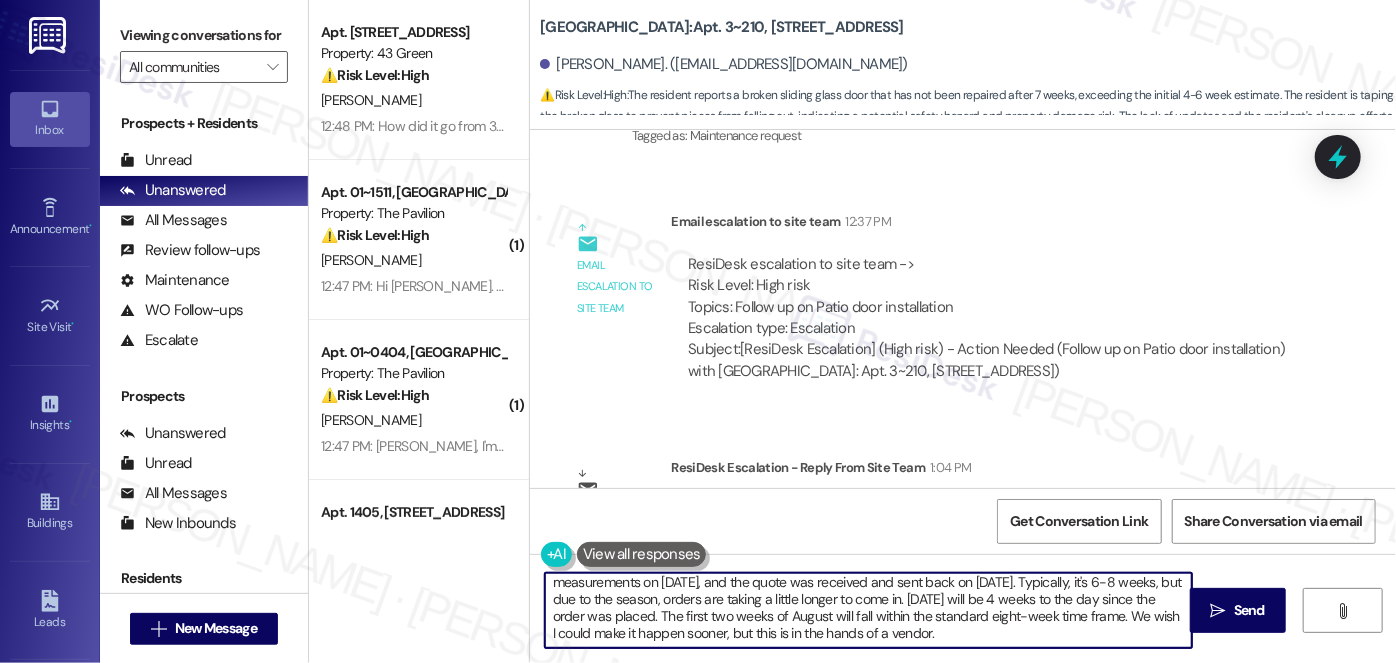 click on "Hi {{first_name}}, according to the team, they just called Empire Door, and they should be calling you within the 1st two weeks of August to schedule installation. The replacement is still on order. Empire did measurements on June 2nd, and the quote was received and sent back on June 11th. Typically, it's 6-8 weeks, but due to the season, orders are taking a little longer to come in. Tomorrow will be 4 weeks to the day since the order was placed. The first two weeks of August will fall within the standard eight-week time frame. We wish I could make it happen sooner, but this is in the hands of a vendor." at bounding box center [868, 610] 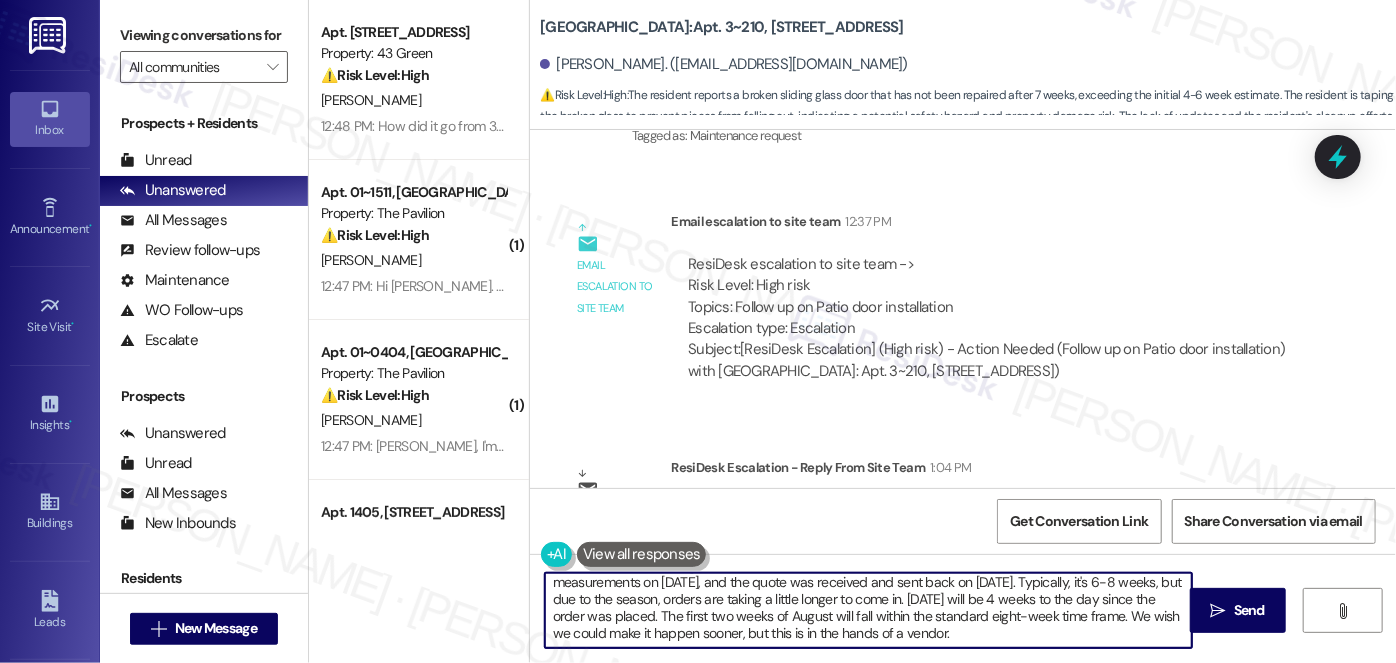 click on "Hi {{first_name}}, according to the team, they just called Empire Door, and they should be calling you within the 1st two weeks of August to schedule installation. The replacement is still on order. Empire did measurements on June 2nd, and the quote was received and sent back on June 11th. Typically, it's 6-8 weeks, but due to the season, orders are taking a little longer to come in. Tomorrow will be 4 weeks to the day since the order was placed. The first two weeks of August will fall within the standard eight-week time frame. We wish we could make it happen sooner, but this is in the hands of a vendor." at bounding box center (868, 610) 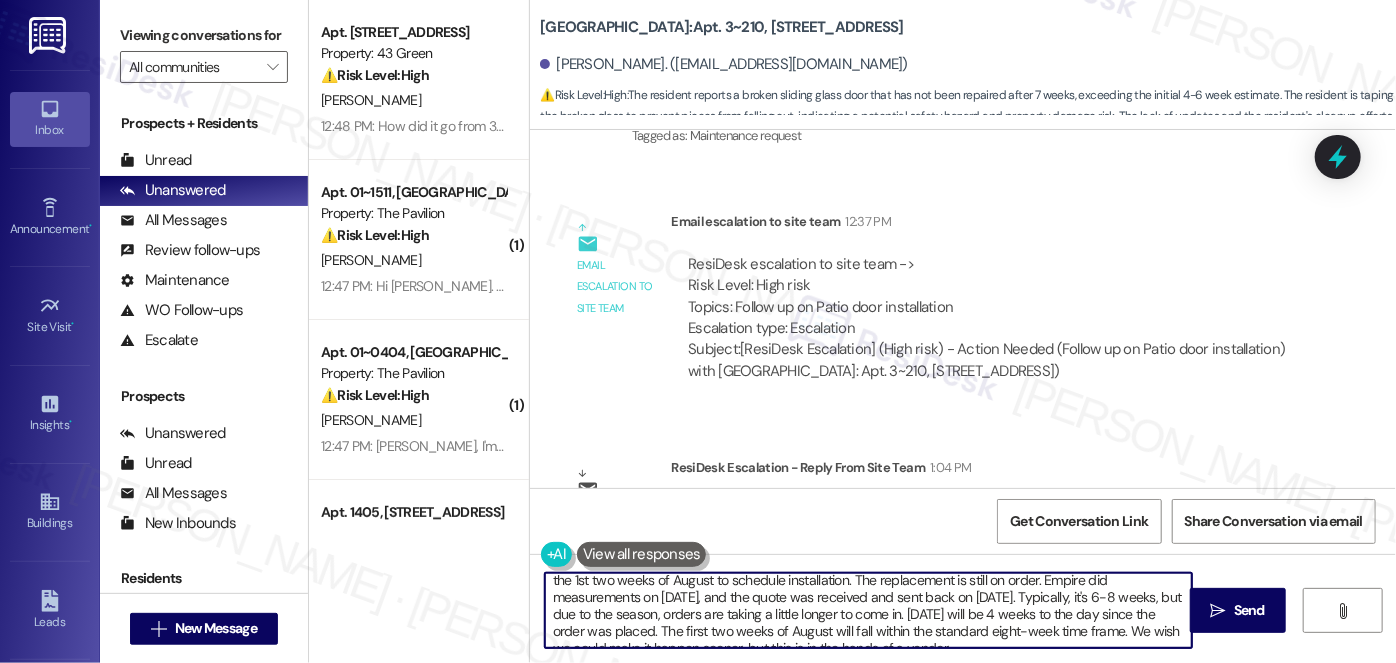 scroll, scrollTop: 0, scrollLeft: 0, axis: both 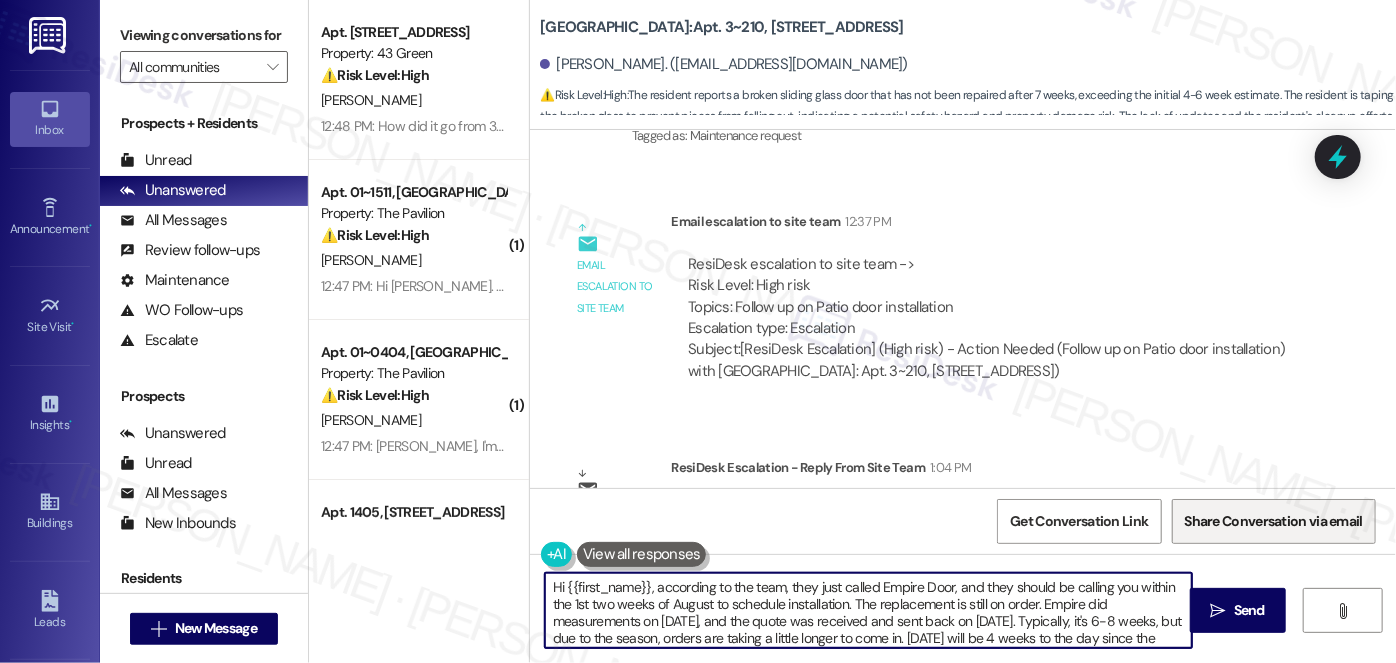 type on "Hi {{first_name}}, according to the team, they just called Empire Door, and they should be calling you within the 1st two weeks of August to schedule installation. The replacement is still on order. Empire did measurements on June 2nd, and the quote was received and sent back on June 11th. Typically, it's 6-8 weeks, but due to the season, orders are taking a little longer to come in. Tomorrow will be 4 weeks to the day since the order was placed. The first two weeks of August will fall within the standard eight-week time frame. We wish we could make it happen sooner, but this is in the hands of a vendor.
If you need anything else, feel free to let me know." 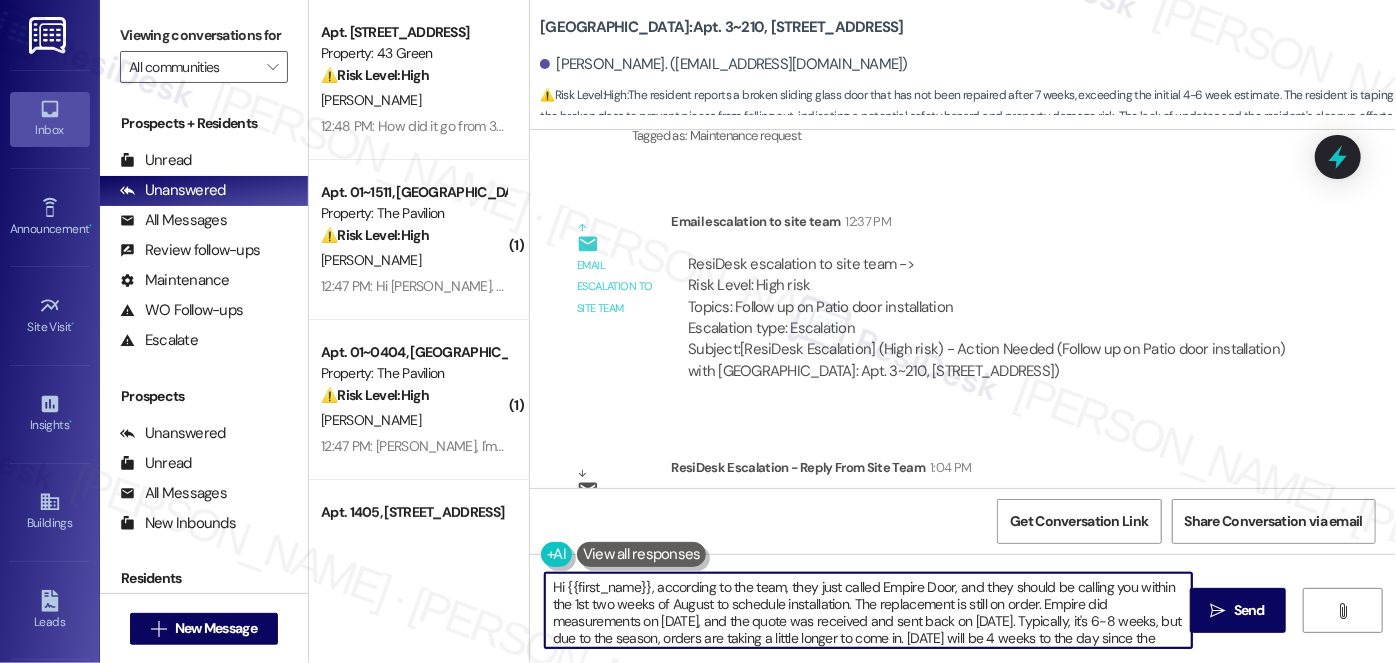 click on "Hi {{first_name}}, according to the team, they just called Empire Door, and they should be calling you within the 1st two weeks of August to schedule installation. The replacement is still on order. Empire did measurements on June 2nd, and the quote was received and sent back on June 11th. Typically, it's 6-8 weeks, but due to the season, orders are taking a little longer to come in. Tomorrow will be 4 weeks to the day since the order was placed. The first two weeks of August will fall within the standard eight-week time frame. We wish we could make it happen sooner, but this is in the hands of a vendor.
If you need anything else, feel free to let me know." at bounding box center (868, 610) 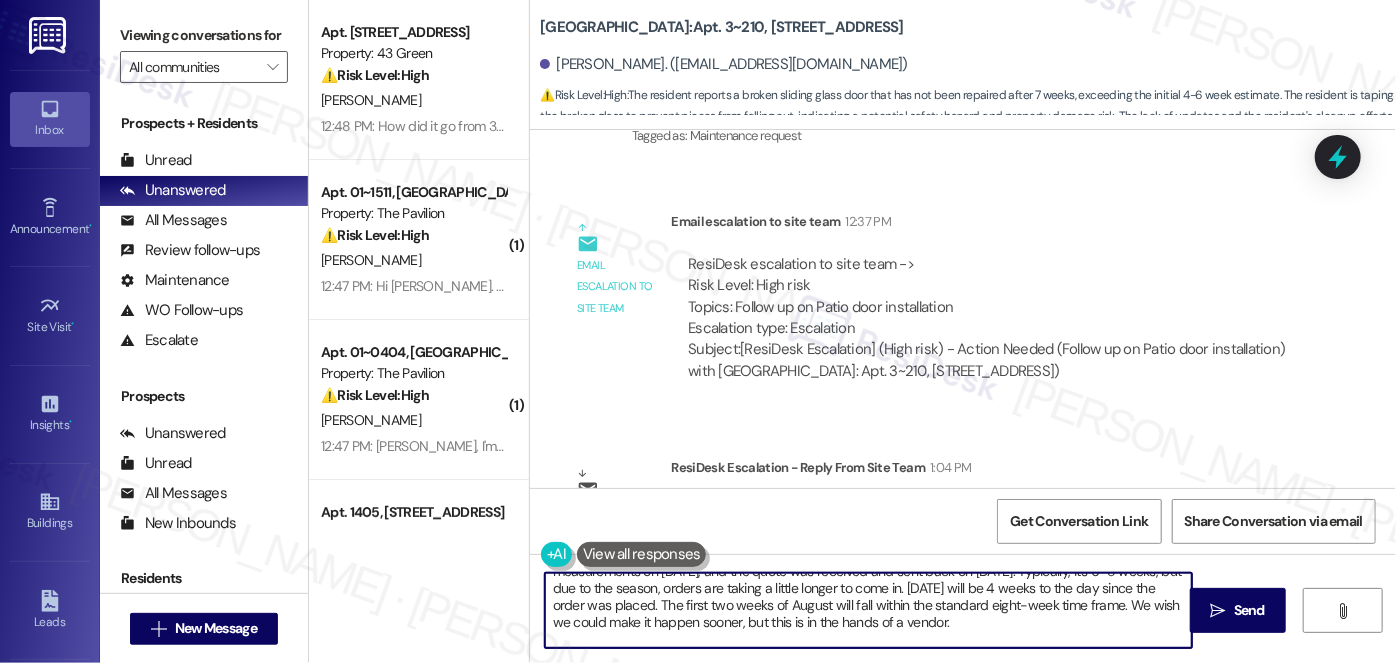 scroll, scrollTop: 67, scrollLeft: 0, axis: vertical 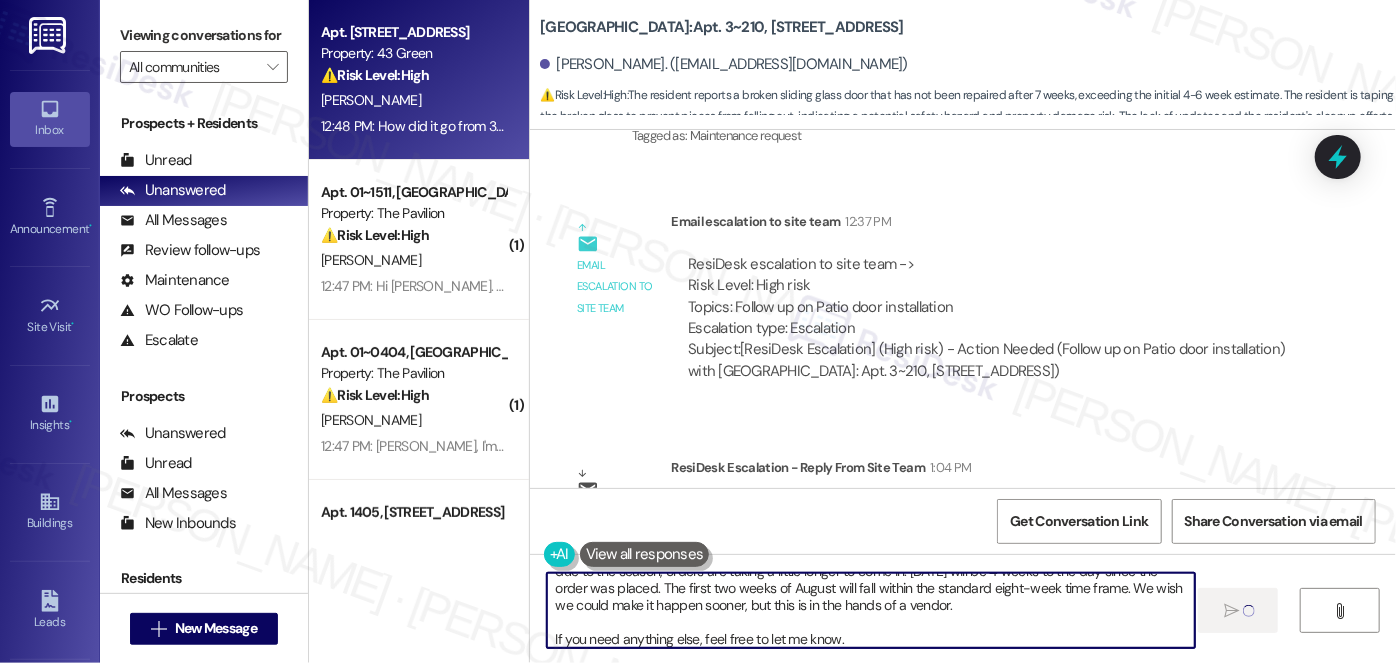 type 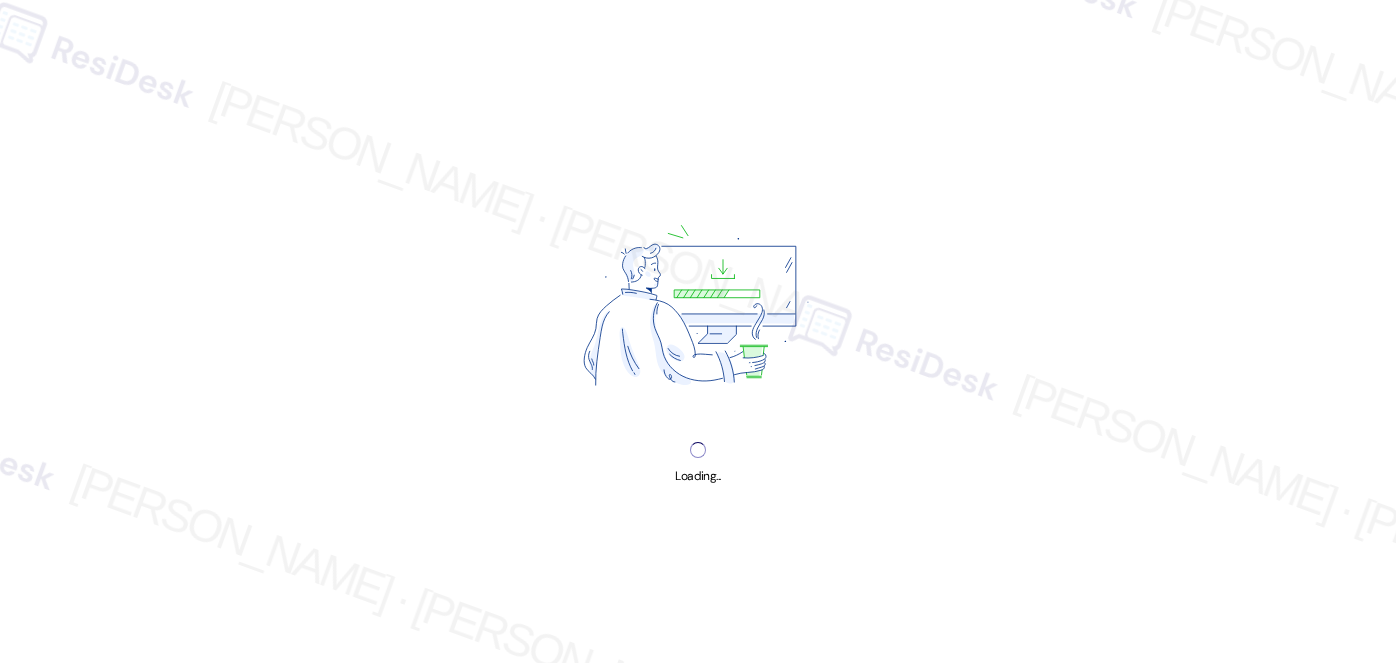 scroll, scrollTop: 0, scrollLeft: 0, axis: both 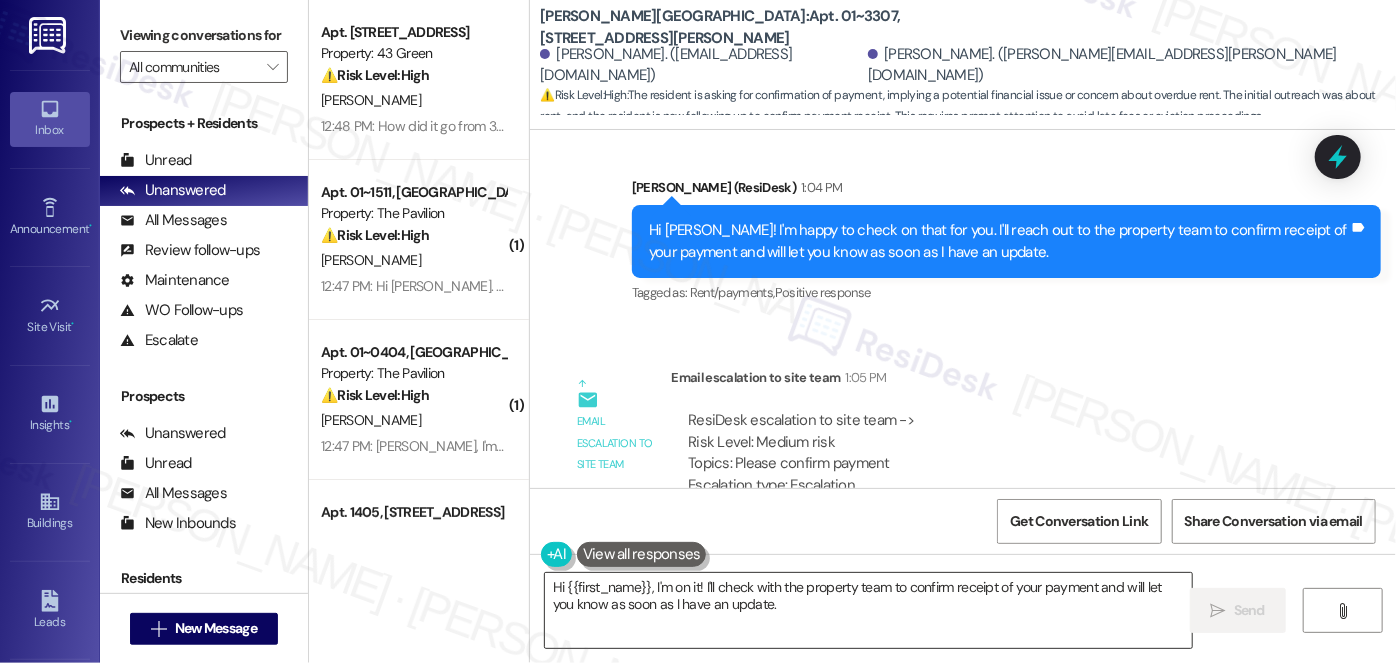 click on "Hi {{first_name}}, I'm on it! I'll check with the property team to confirm receipt of your payment and will let you know as soon as I have an update." at bounding box center (868, 610) 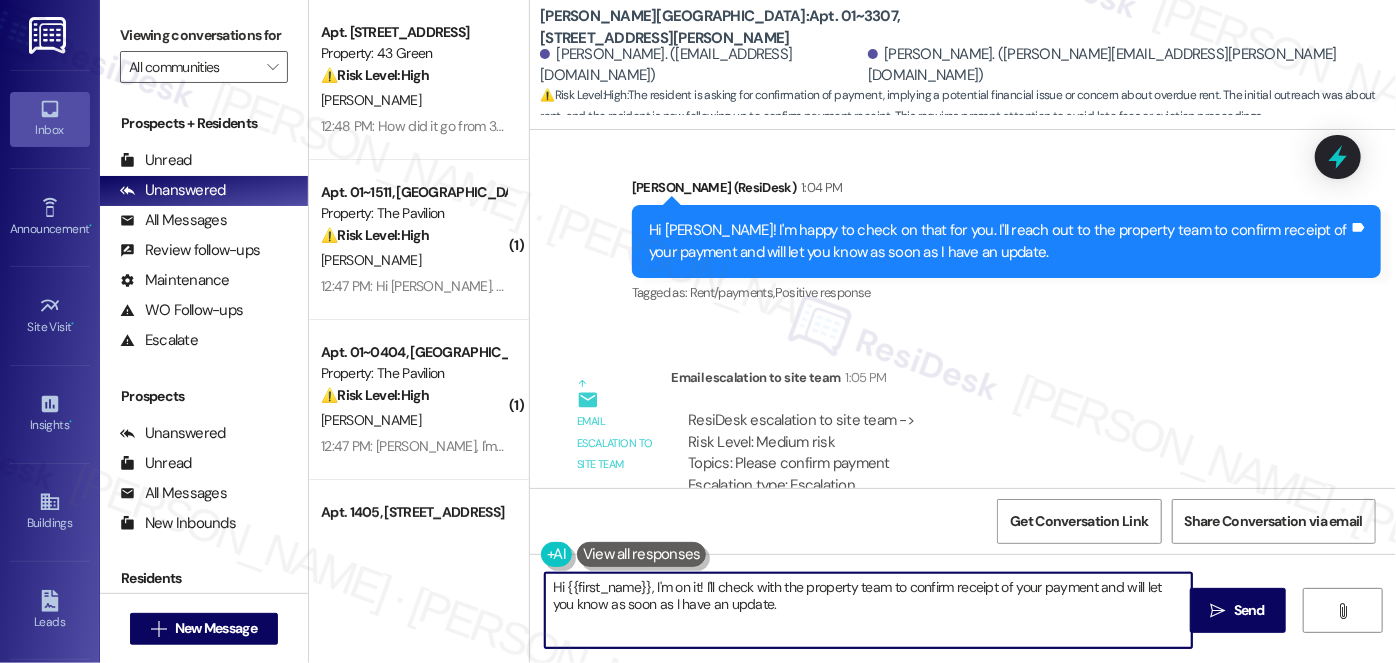 click on "Hi {{first_name}}, I'm on it! I'll check with the property team to confirm receipt of your payment and will let you know as soon as I have an update." at bounding box center [868, 610] 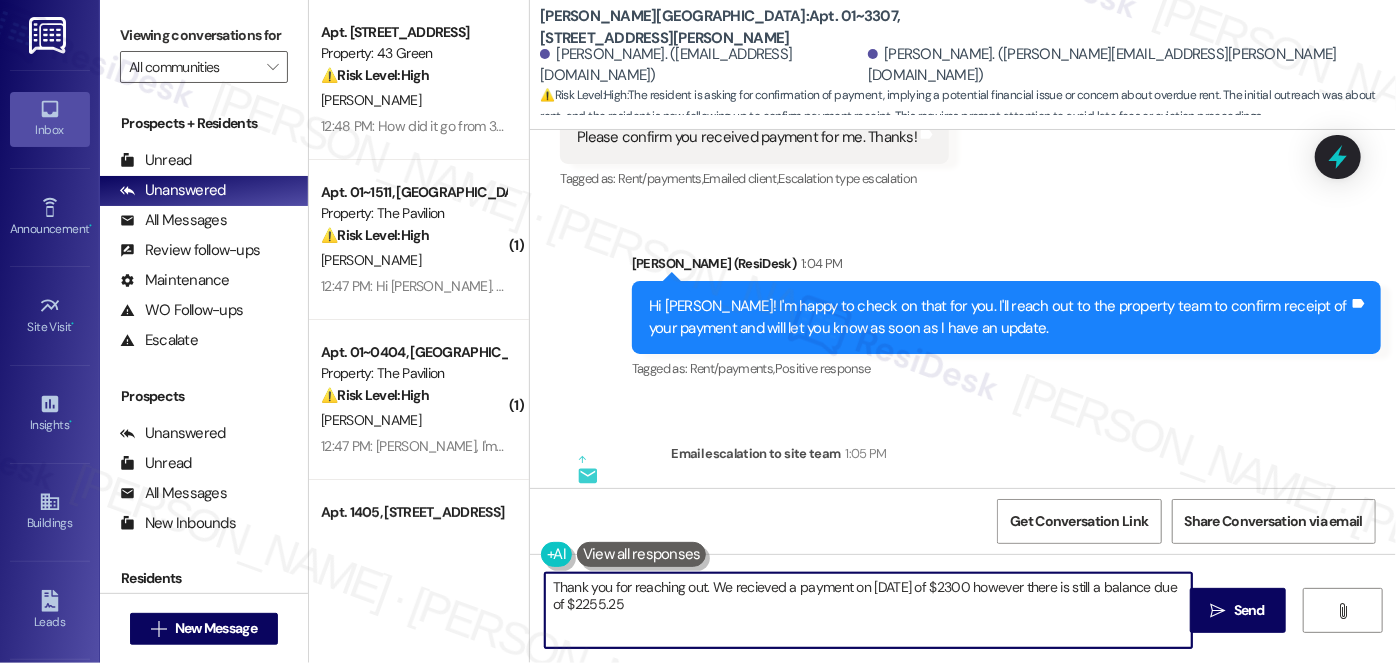 scroll, scrollTop: 15870, scrollLeft: 0, axis: vertical 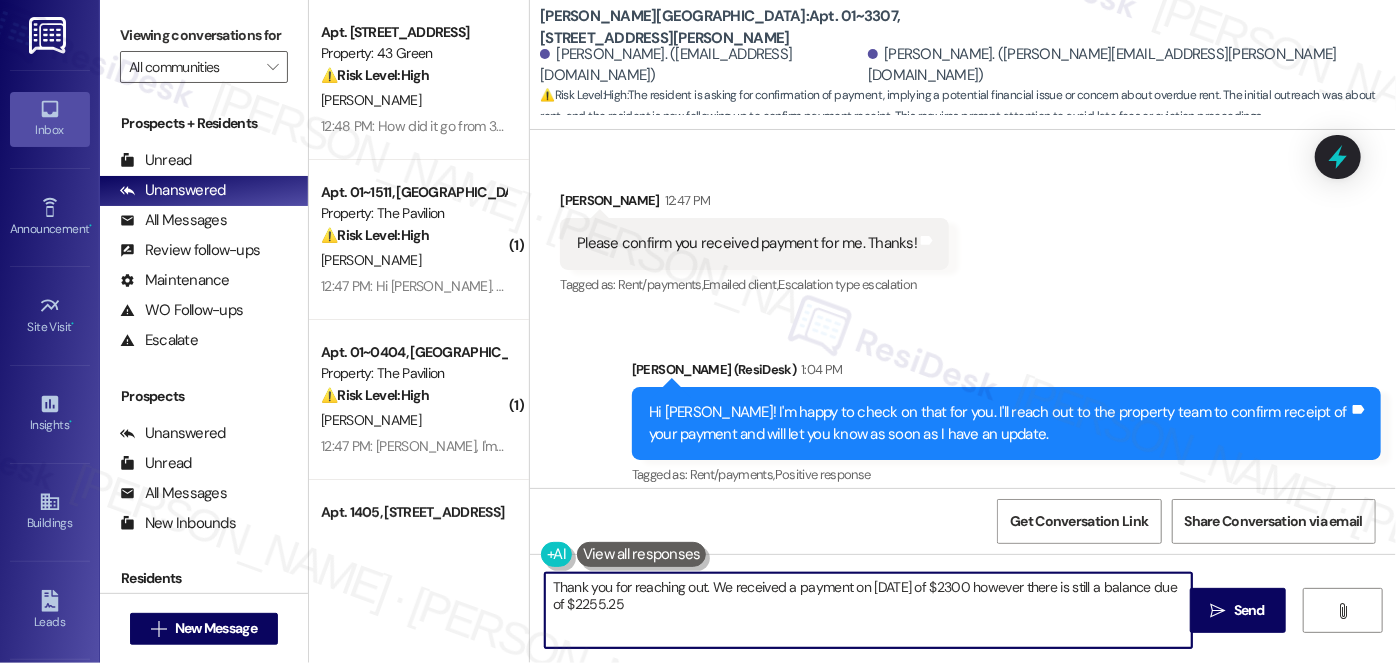 click on "[PERSON_NAME]. ([PERSON_NAME][EMAIL_ADDRESS][PERSON_NAME][DOMAIN_NAME])" at bounding box center (1124, 65) 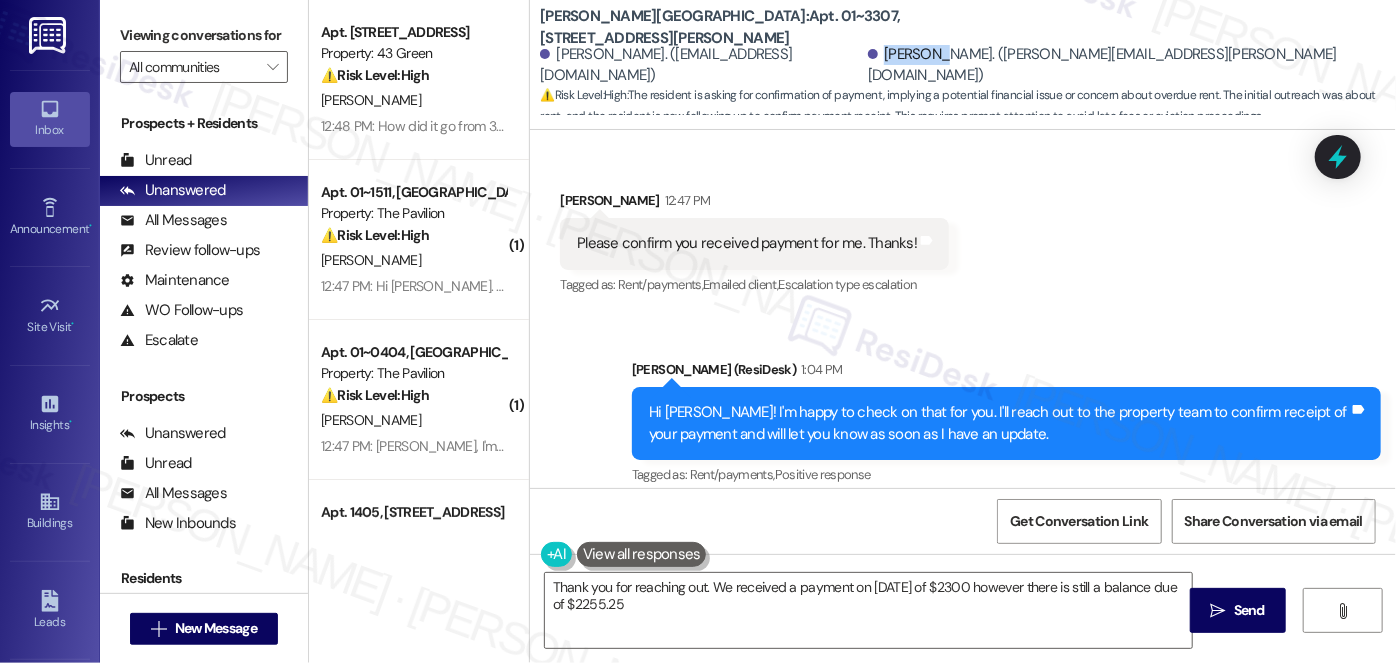 click on "[PERSON_NAME]. ([PERSON_NAME][EMAIL_ADDRESS][PERSON_NAME][DOMAIN_NAME])" at bounding box center (1124, 65) 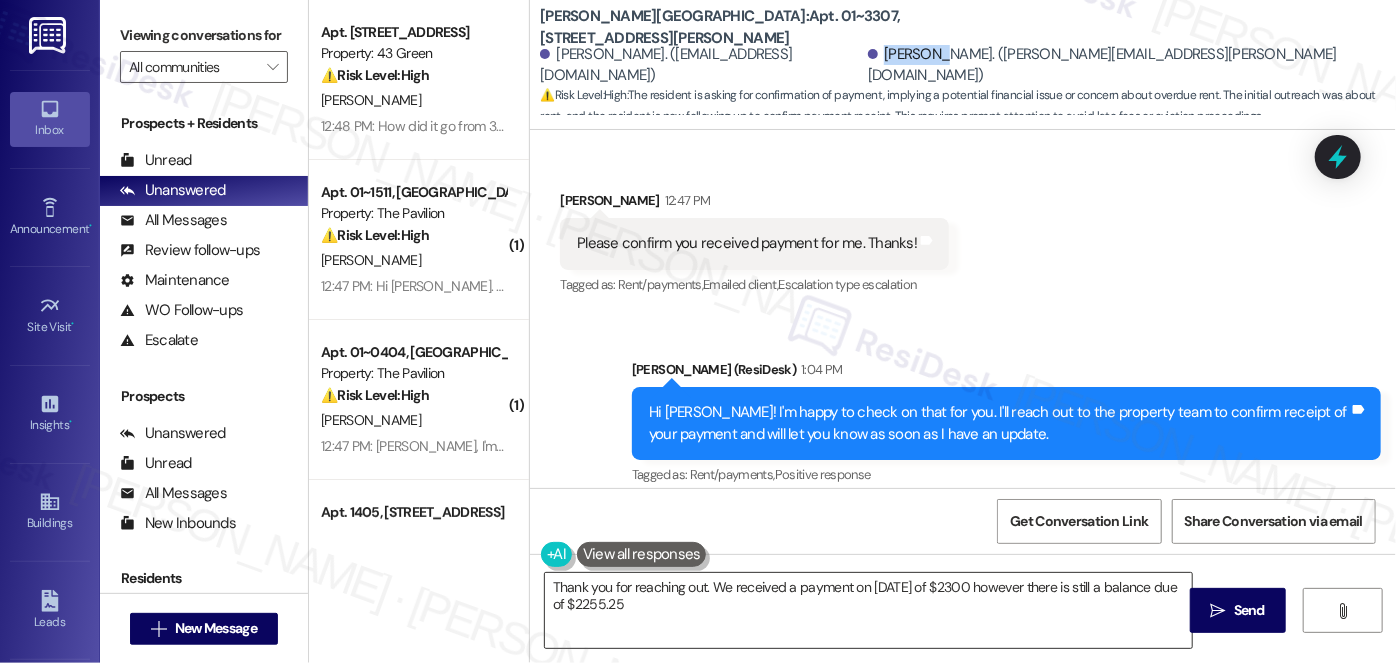 copy on "[PERSON_NAME]" 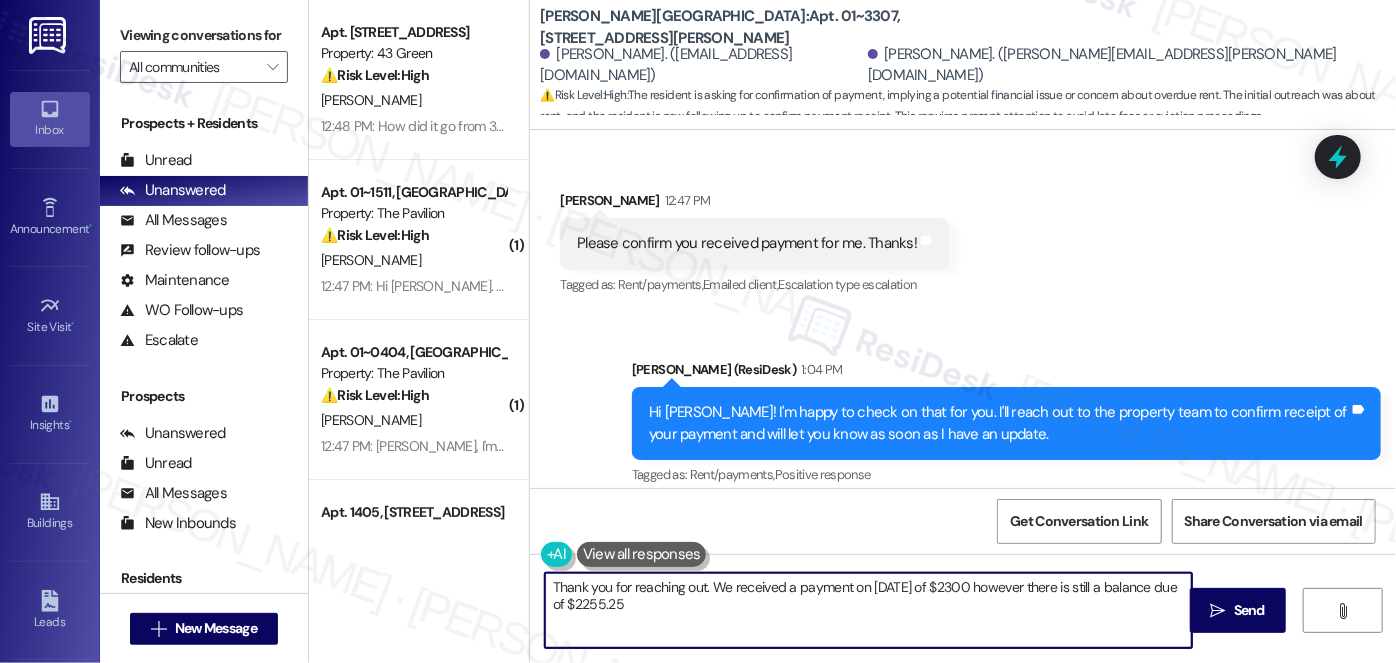 click on "Thank you for reaching out. We received a payment on [DATE] of $2300 however there is still a balance due of $2255.25" at bounding box center [868, 610] 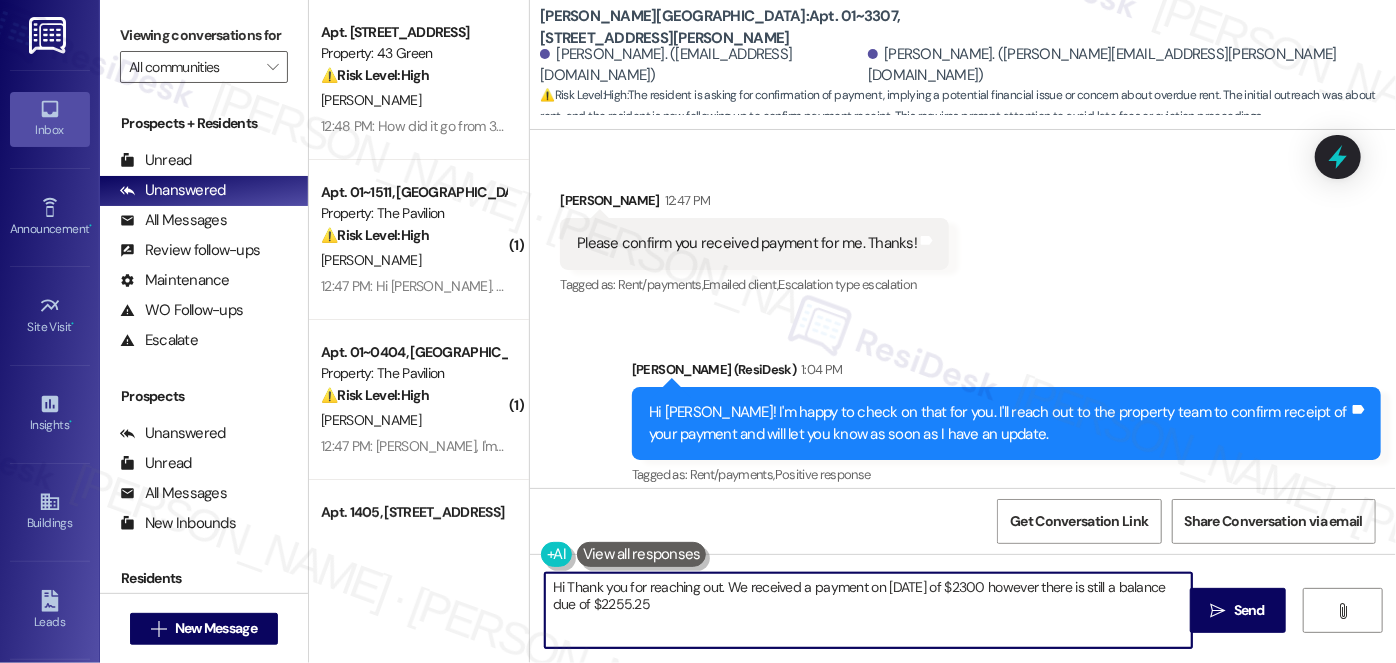 paste on "[PERSON_NAME]" 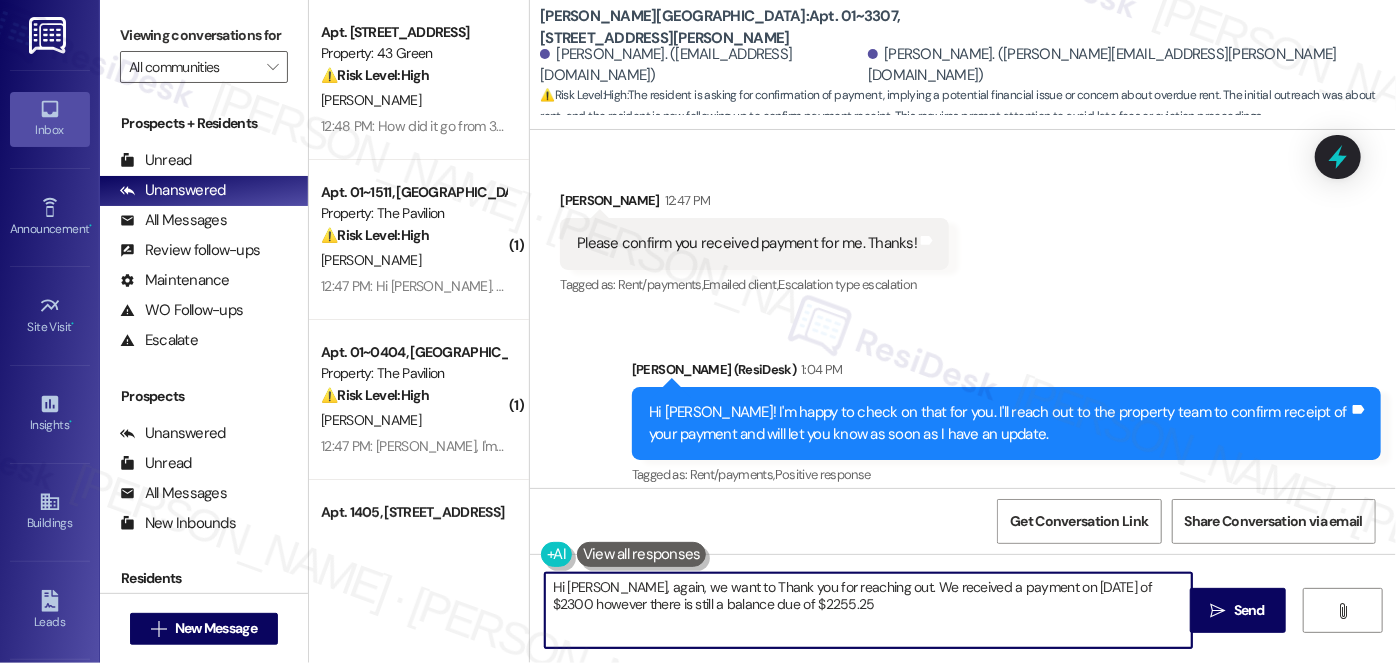 click on "Hi [PERSON_NAME], again, we want to Thank you for reaching out. We received a payment on [DATE] of $2300 however there is still a balance due of $2255.25" at bounding box center (868, 610) 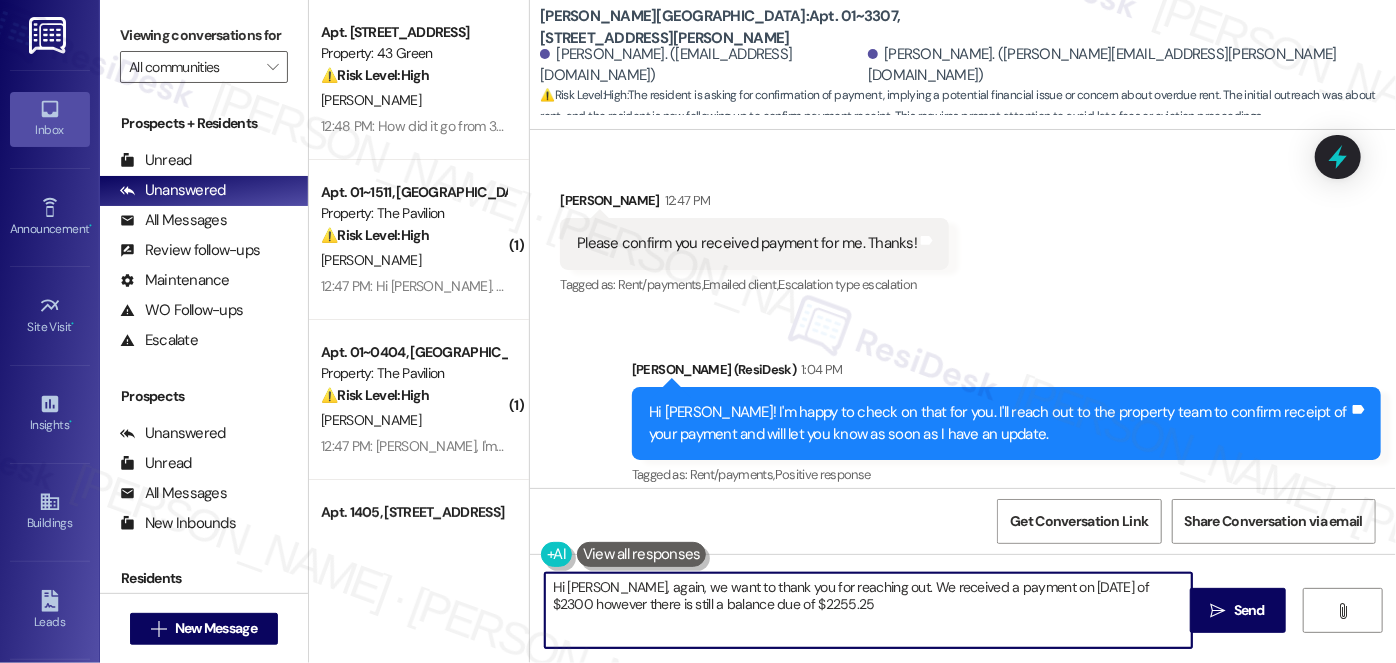 click on "Hi [PERSON_NAME], again, we want to thank you for reaching out. We received a payment on [DATE] of $2300 however there is still a balance due of $2255.25" at bounding box center (868, 610) 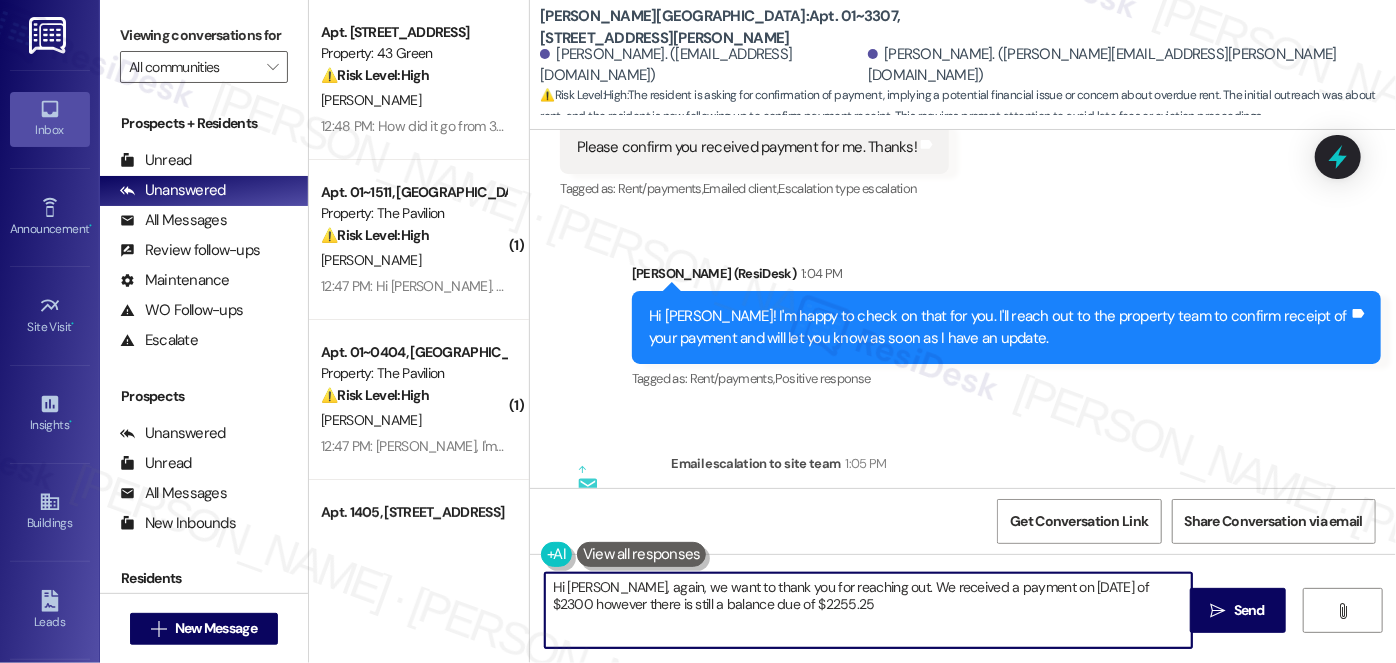 scroll, scrollTop: 16052, scrollLeft: 0, axis: vertical 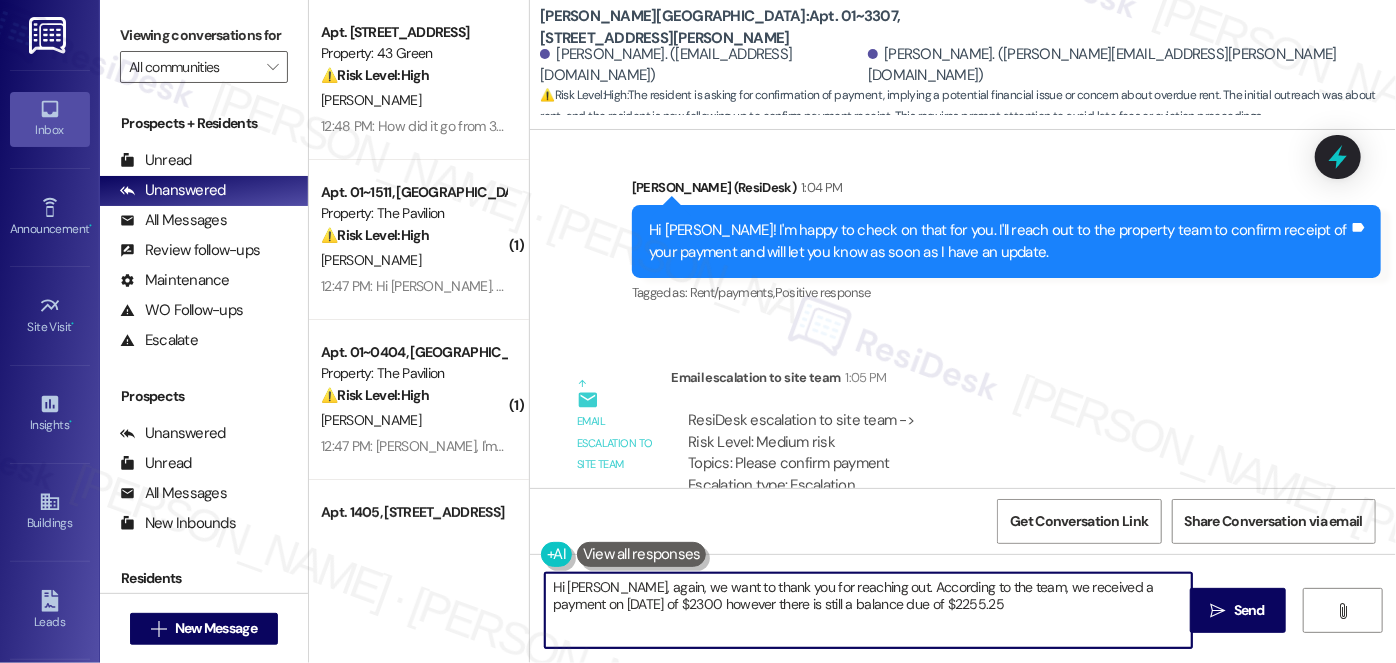 click on "Hi [PERSON_NAME], again, we want to thank you for reaching out. According to the team, we received a payment on [DATE] of $2300 however there is still a balance due of $2255.25" at bounding box center (868, 610) 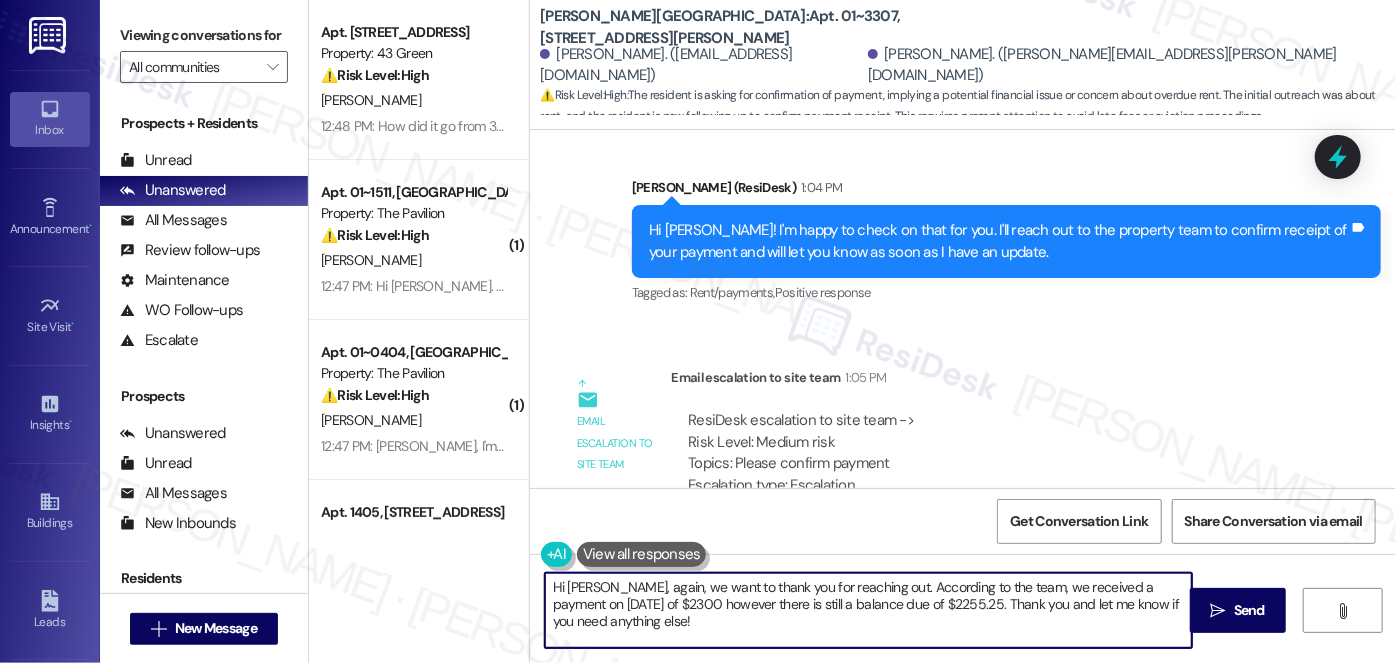 click on "Hi [PERSON_NAME], again, we want to thank you for reaching out. According to the team, we received a payment on [DATE] of $2300 however there is still a balance due of $2255.25. Thank you and let me know if you need anything else!" at bounding box center (868, 610) 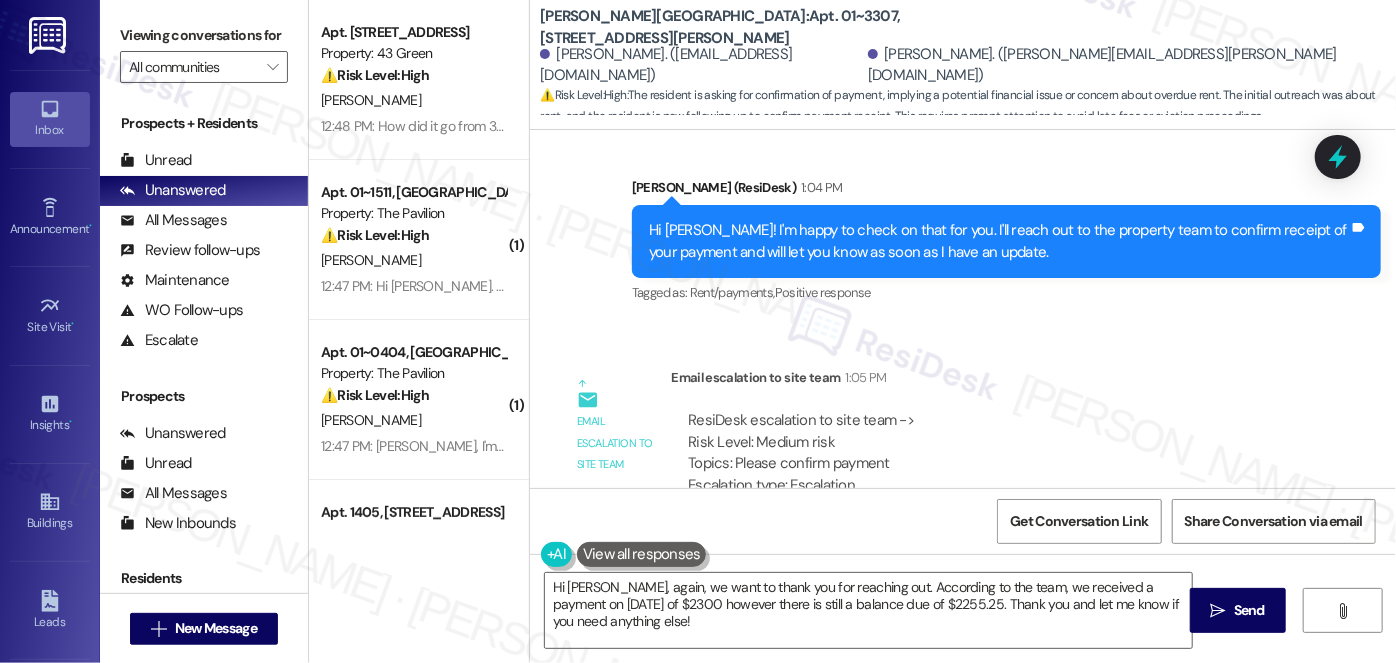 click on "Email escalation reply ResiDesk Escalation - Reply From Site Team 1:09 PM ResiDesk escalation reply ->
Please handle, "Thank you for reaching out. We recieved a payment on [DATE] of $2300 however there is still a balance due of $2255.25. Kindly, [PERSON_NAME] Resident Manager P: [PHONE_NUMBER] ResiDesk escalation reply ->
Please handle, "Thank you for reaching out. We recieved a payment on [DATE] of $2300 however there is still a balance due of $2255.25. Kindly, [PERSON_NAME] Resident Manager P: [PHONE_NUMBER]" at bounding box center (934, 707) 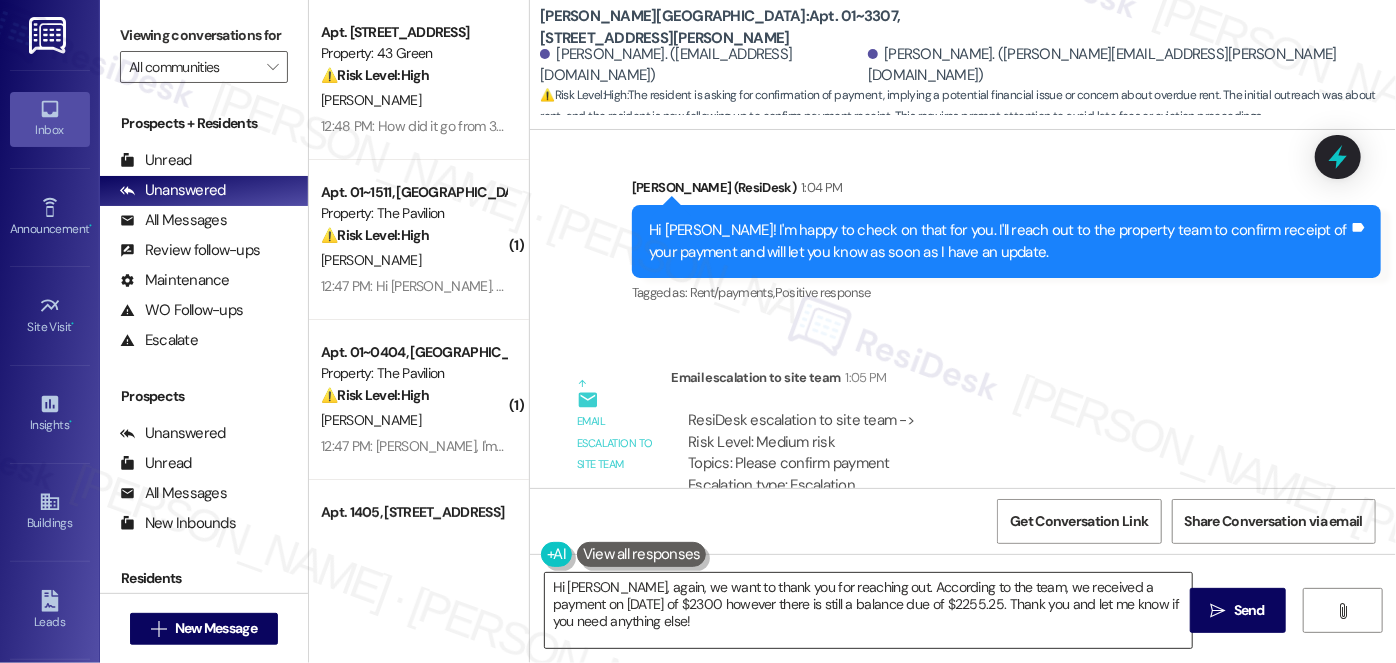 click on "Hi [PERSON_NAME], again, we want to thank you for reaching out. According to the team, we received a payment on [DATE] of $2300 however there is still a balance due of $2255.25. Thank you and let me know if you need anything else!" at bounding box center (868, 610) 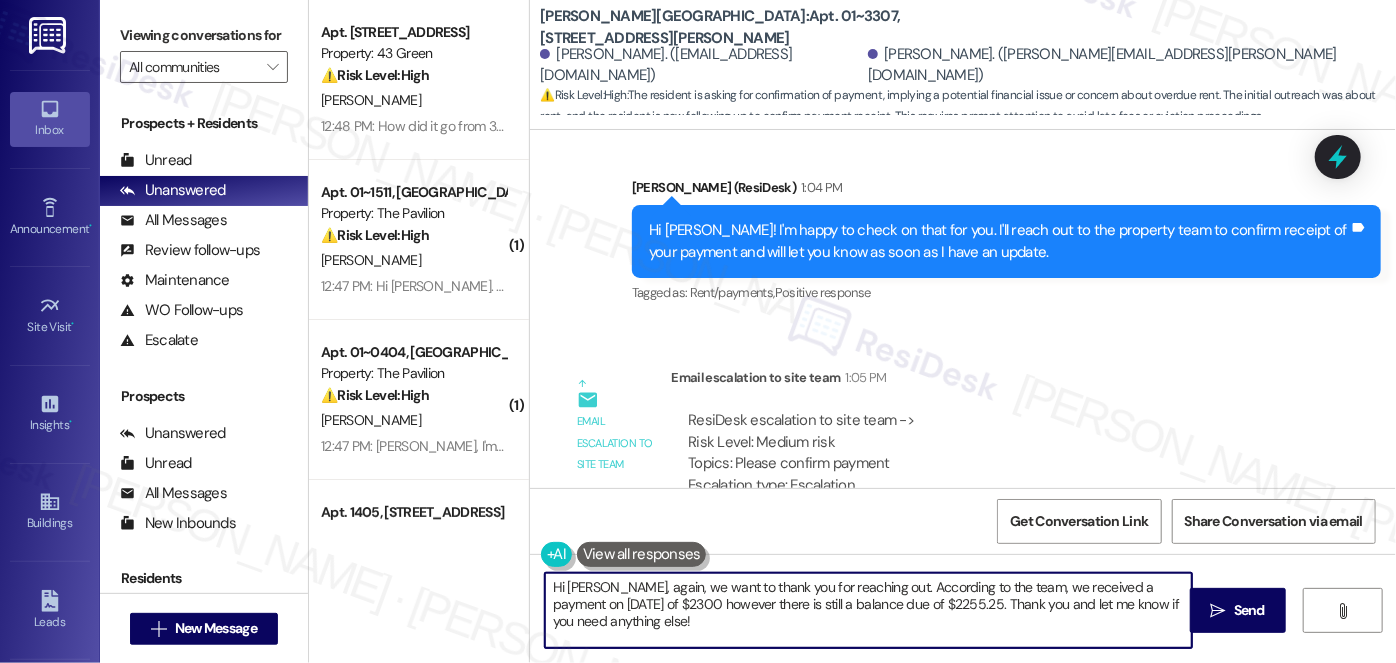 click on "Hi [PERSON_NAME], again, we want to thank you for reaching out. According to the team, we received a payment on [DATE] of $2300 however there is still a balance due of $2255.25. Thank you and let me know if you need anything else!" at bounding box center (868, 610) 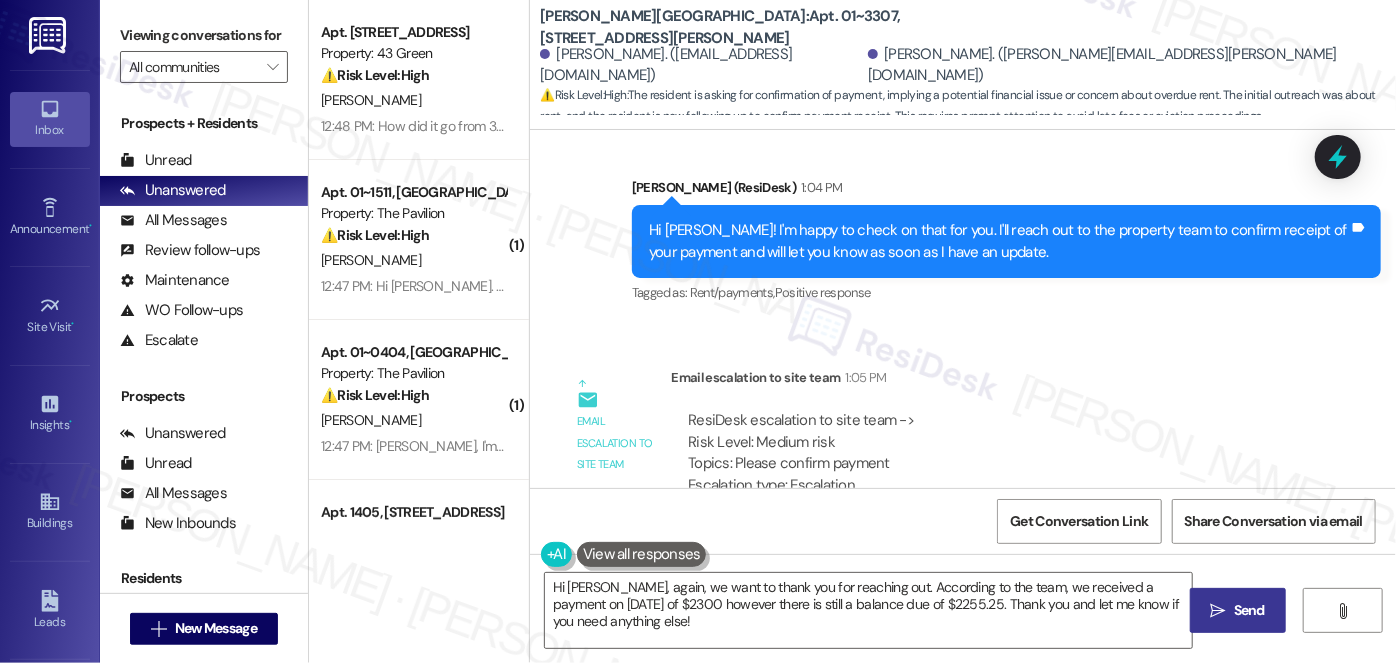 click on "" at bounding box center (1218, 611) 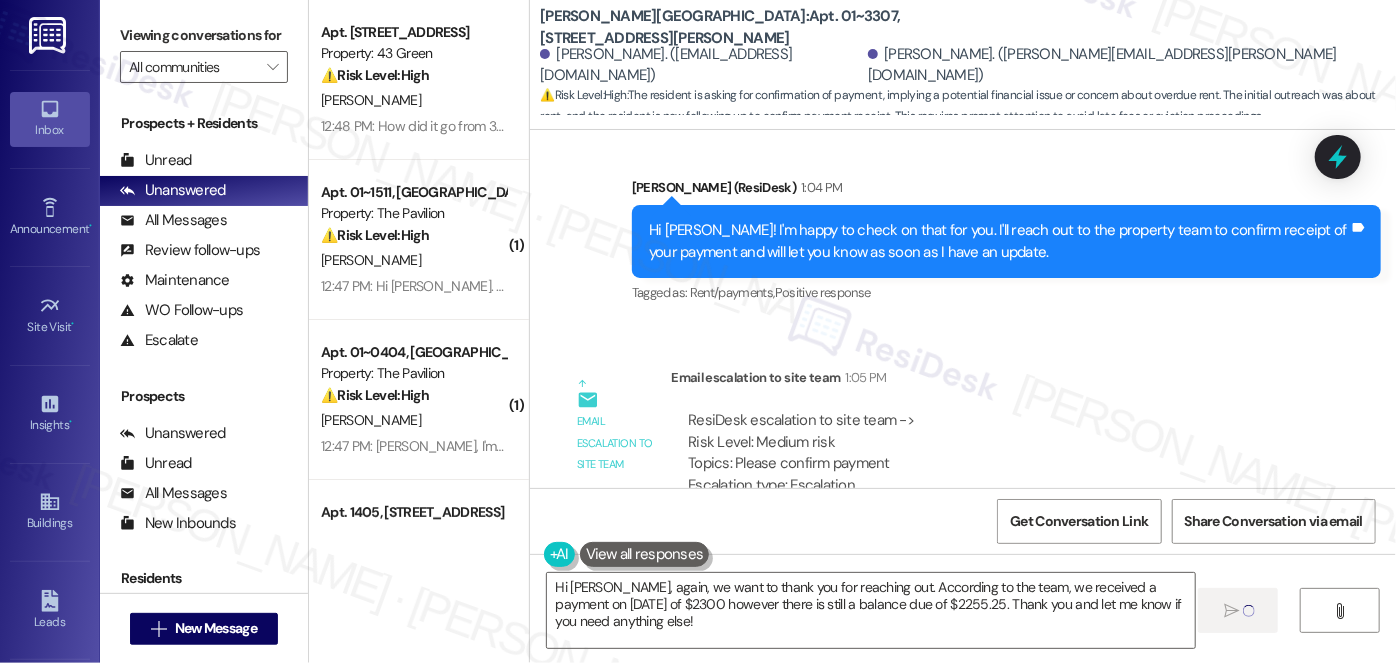 type 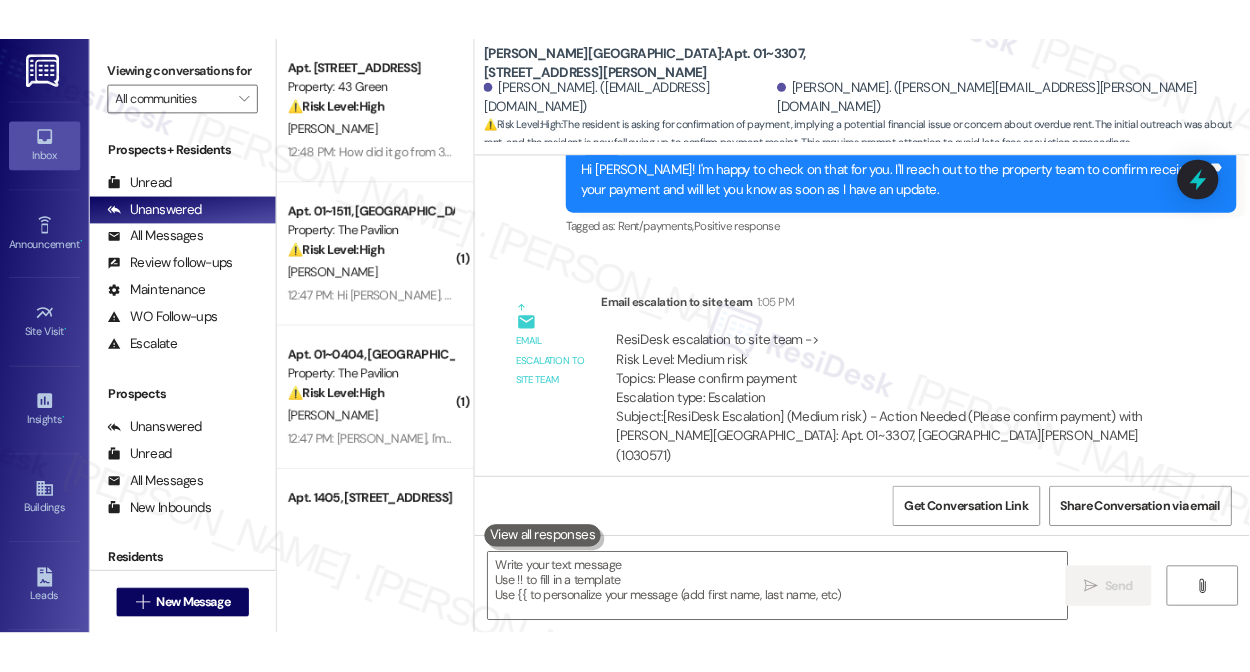 scroll, scrollTop: 16234, scrollLeft: 0, axis: vertical 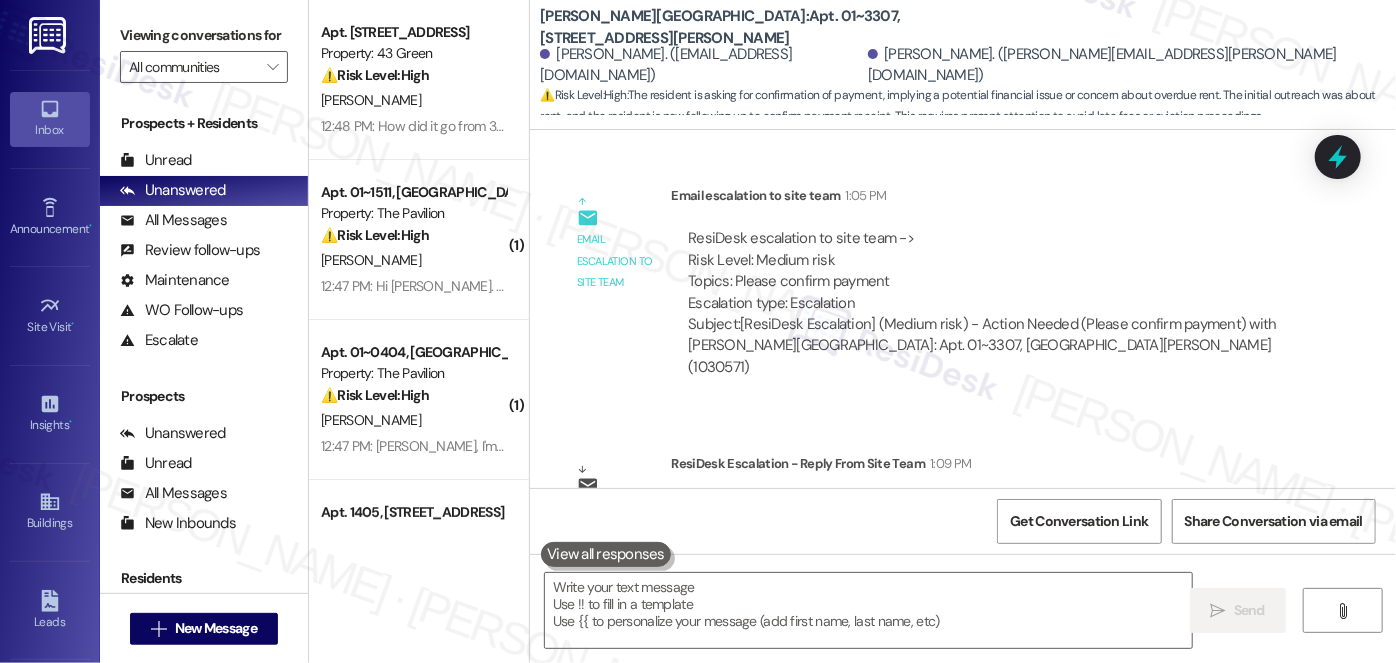 click on "[PERSON_NAME] 1:12 PM" at bounding box center (1006, 671) 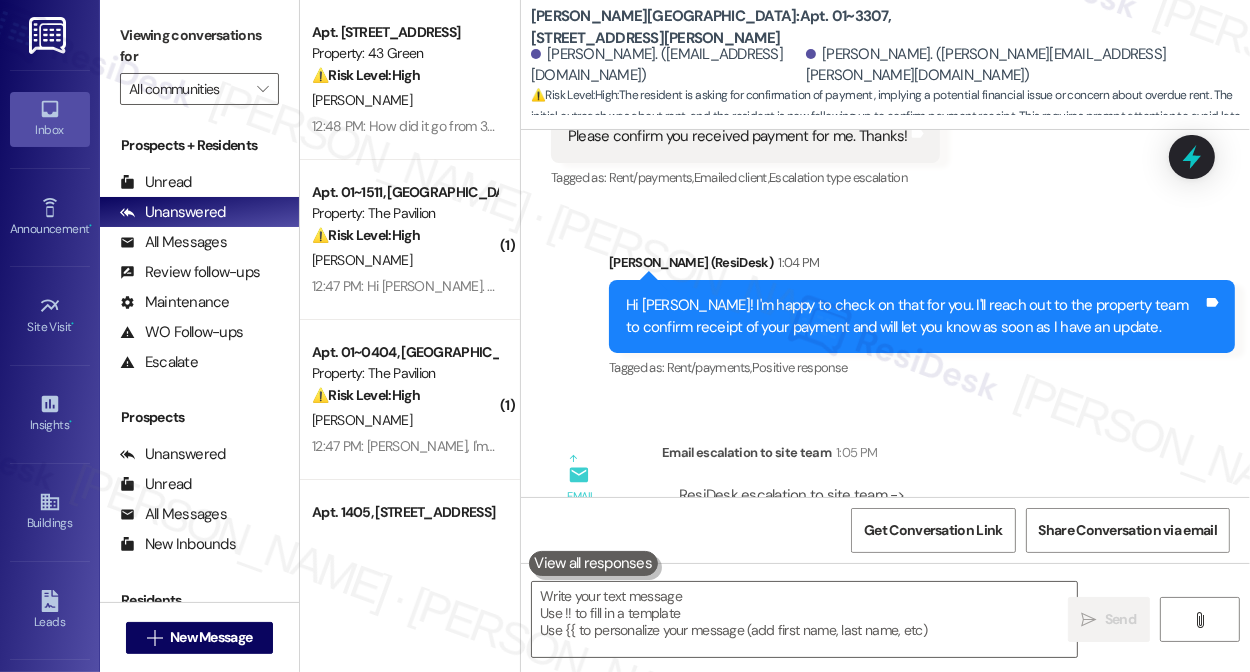 scroll, scrollTop: 16590, scrollLeft: 0, axis: vertical 